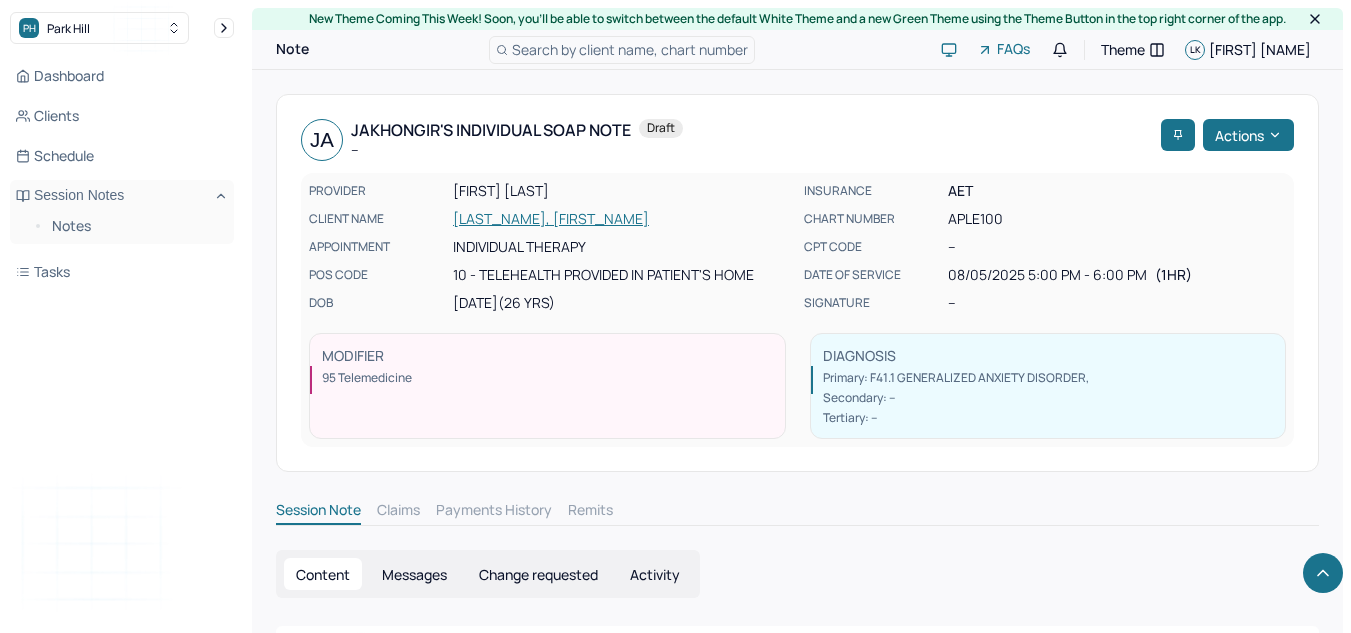 scroll, scrollTop: 694, scrollLeft: 0, axis: vertical 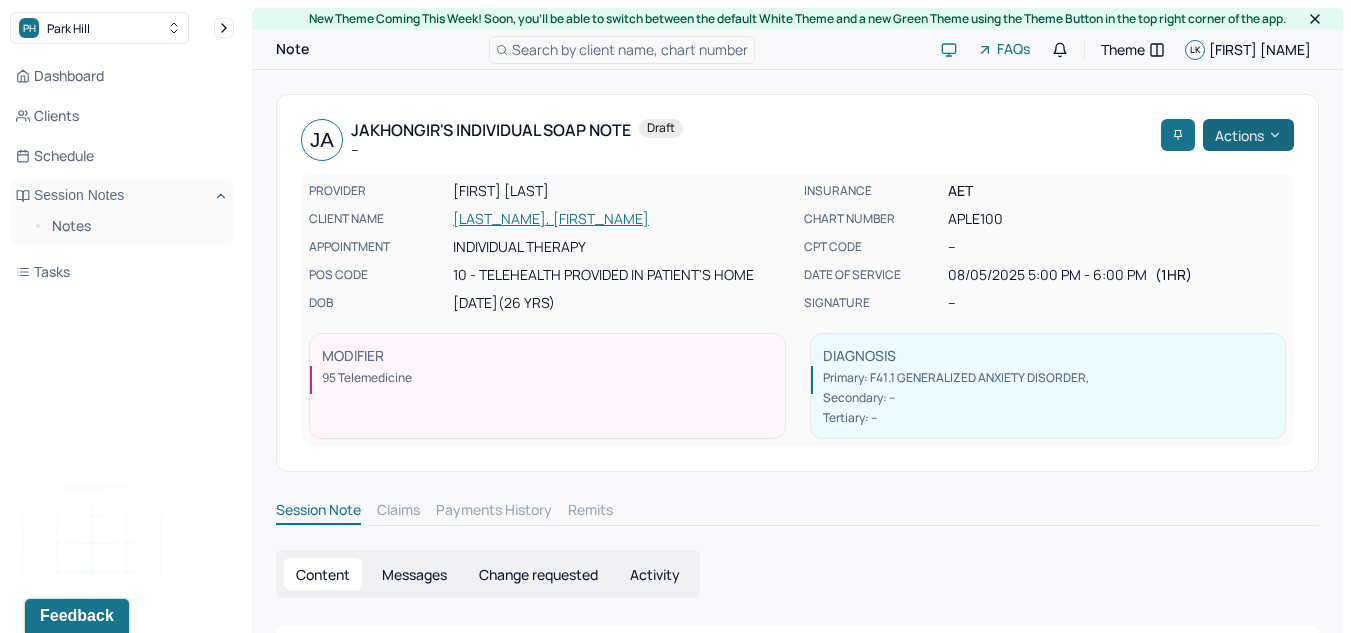 click on "Actions" at bounding box center [1248, 135] 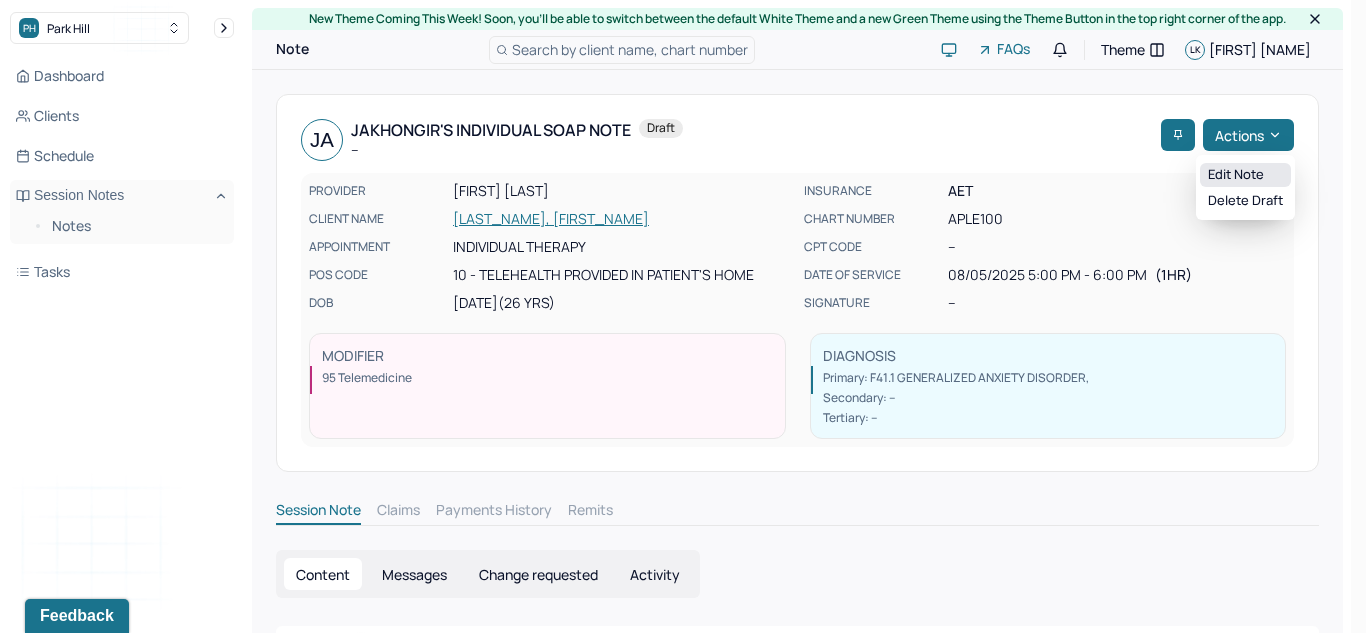click on "Edit note" at bounding box center (1245, 175) 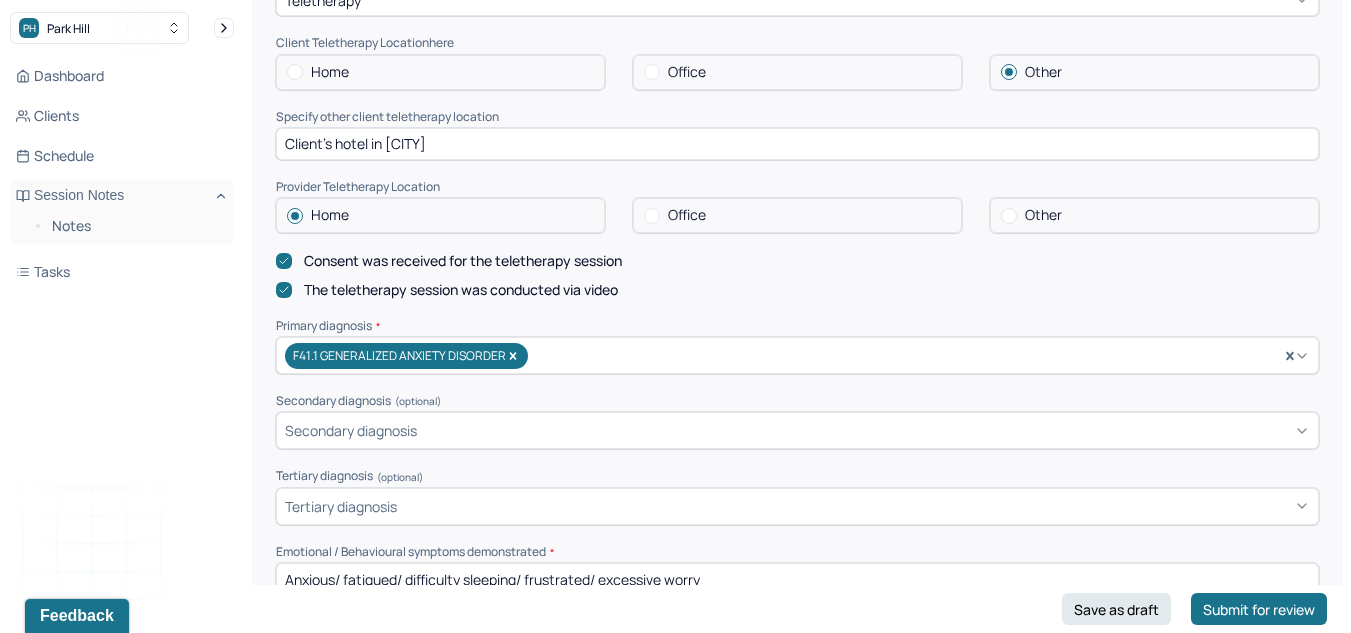 scroll, scrollTop: 585, scrollLeft: 0, axis: vertical 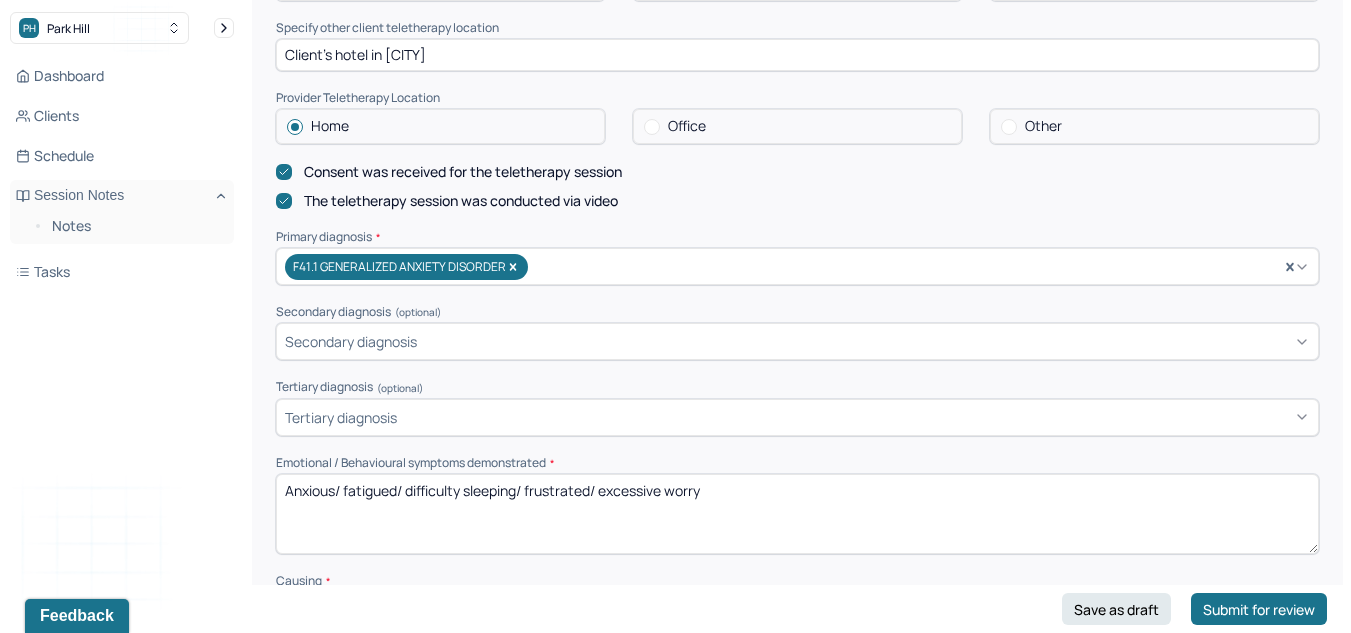 click on "Anxious/ fatigued/ difficulty sleeping/ frustrated/ excessive worry" at bounding box center (797, 514) 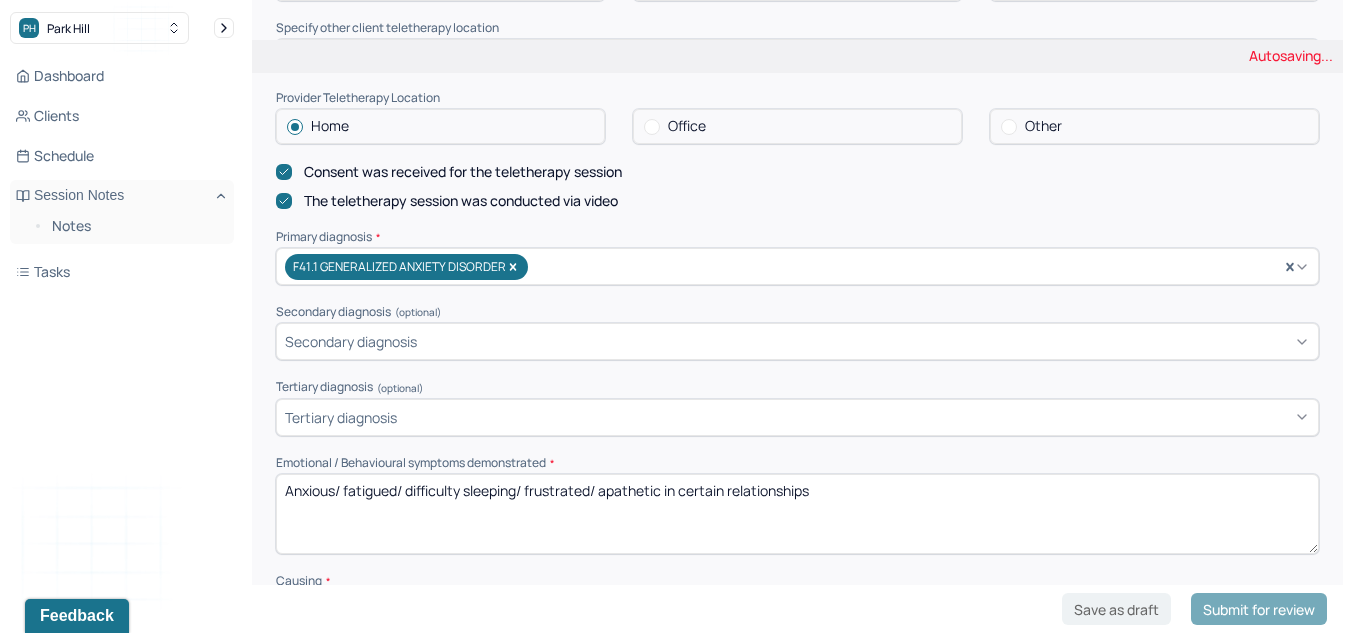 type on "Anxious/ fatigued/ difficulty sleeping/ frustrated/ apathetic in certain relationships" 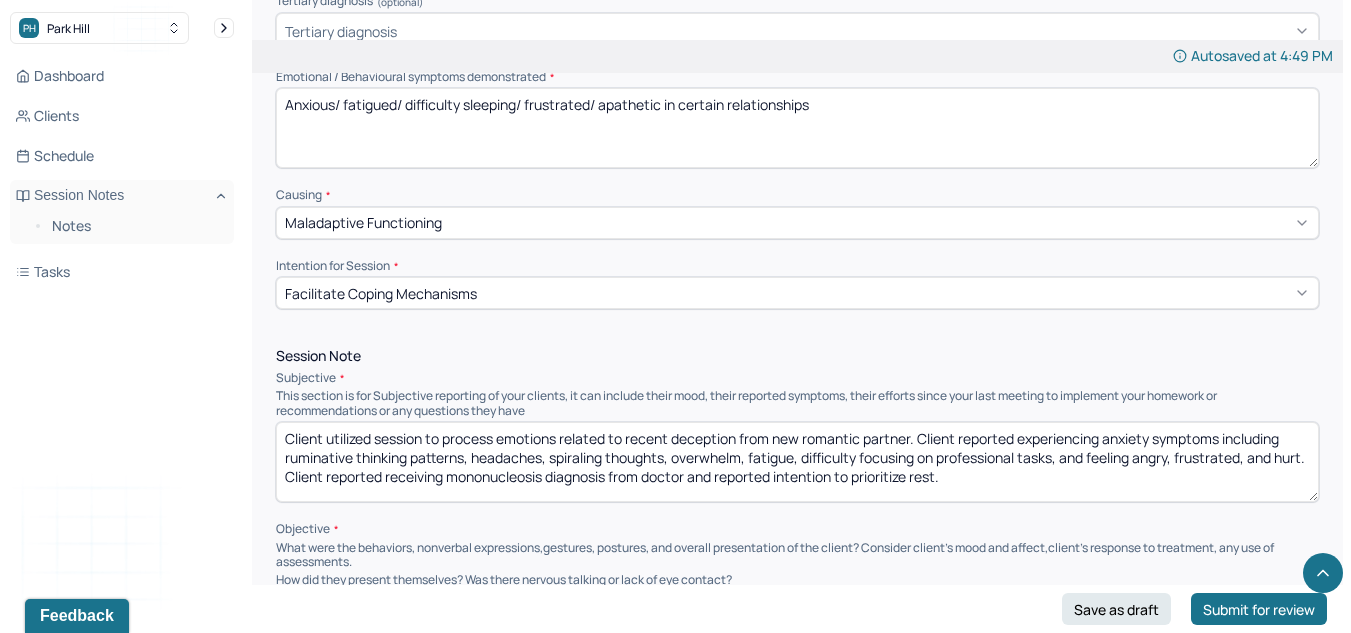 scroll, scrollTop: 974, scrollLeft: 0, axis: vertical 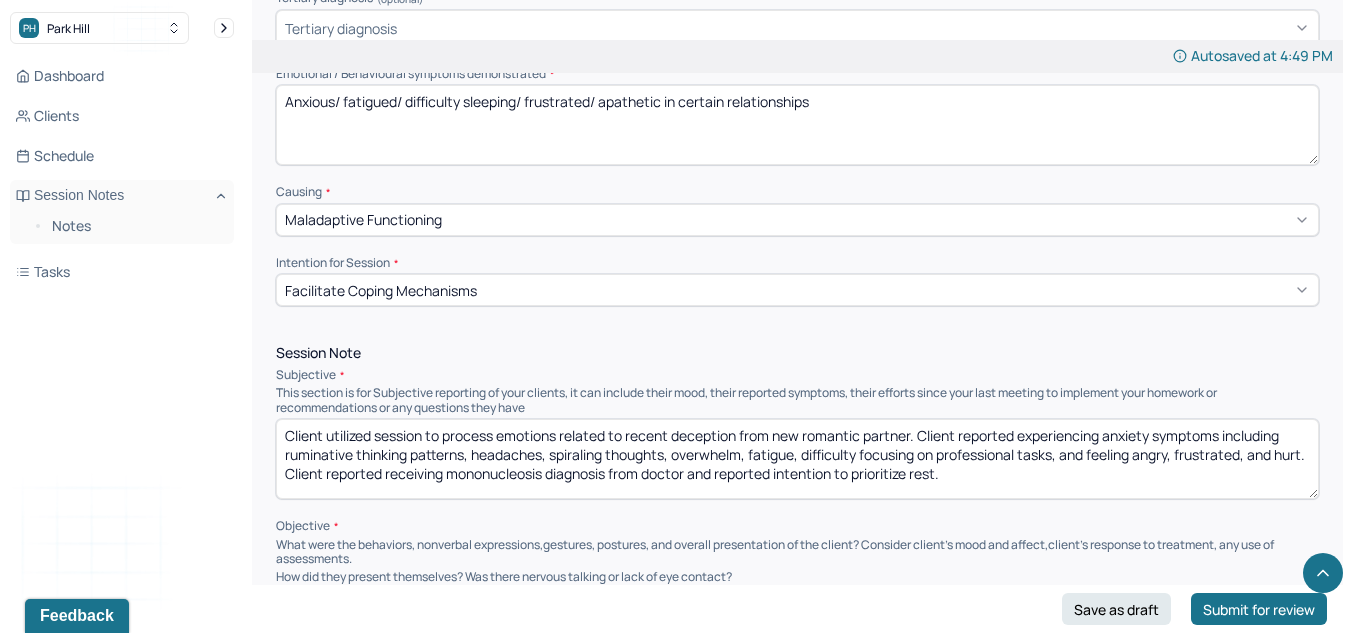 click on "Client utilized session to process emotions related to recent deception from new romantic partner. Client reported experiencing anxiety symptoms including ruminative thinking patterns, headaches, spiraling thoughts, overwhelm, fatigue, difficulty focusing on professional tasks, and feeling angry, frustrated, and hurt. Client reported receiving mononucleosis diagnosis from doctor and reported intention to prioritize rest." at bounding box center [797, 459] 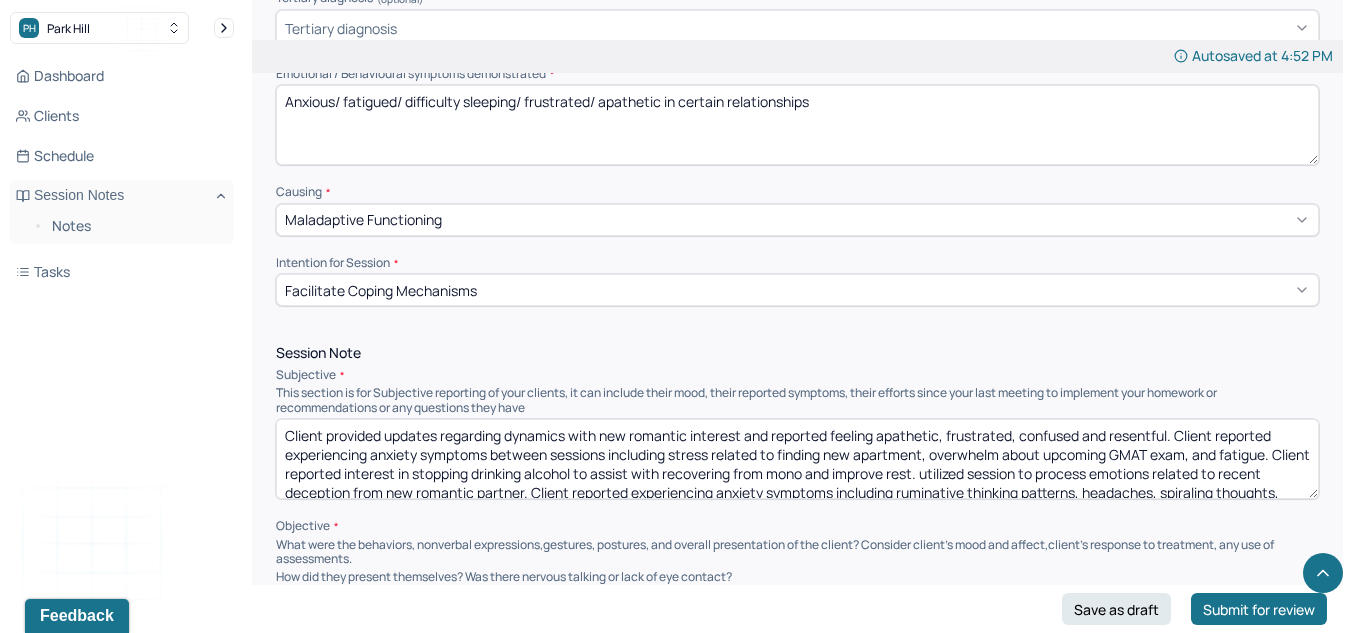 scroll, scrollTop: 48, scrollLeft: 0, axis: vertical 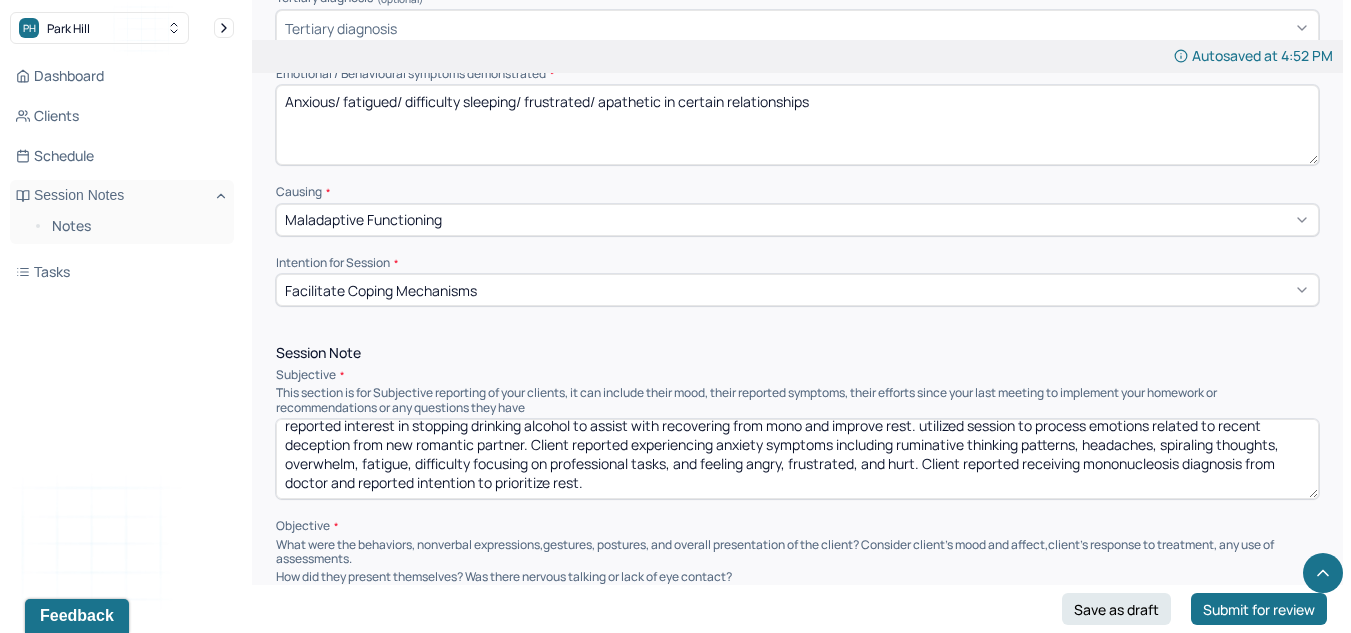 drag, startPoint x: 965, startPoint y: 474, endPoint x: 1365, endPoint y: 503, distance: 401.04987 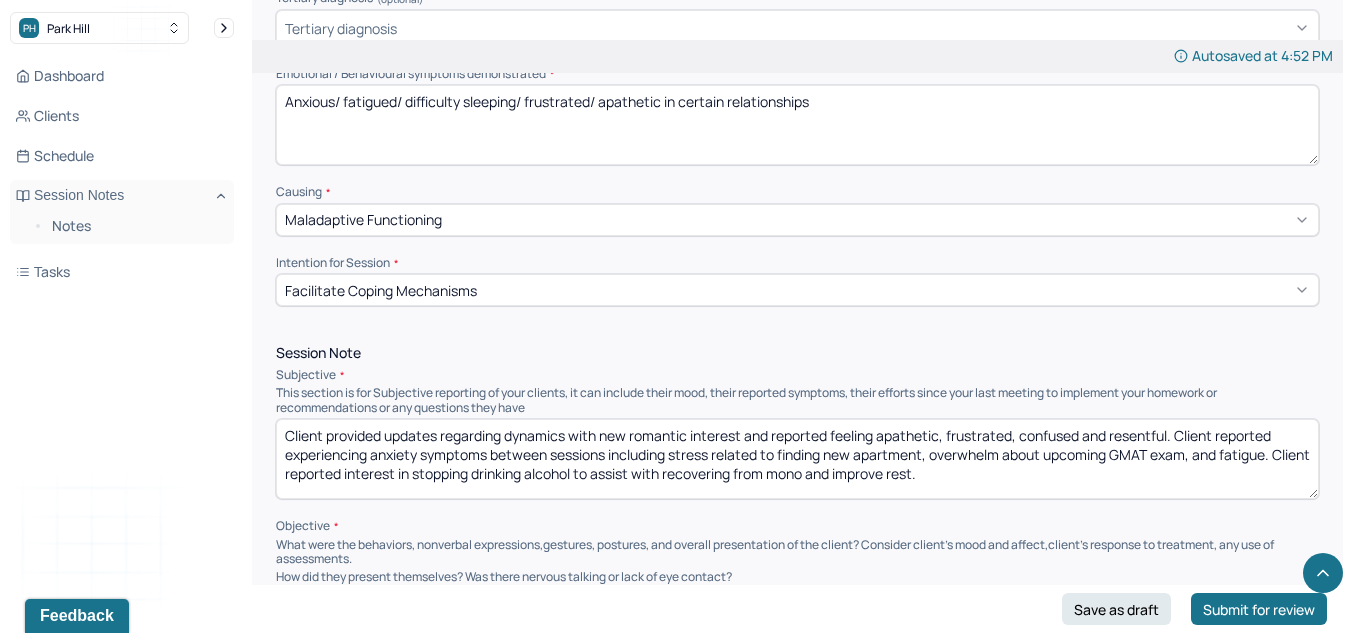 scroll, scrollTop: 0, scrollLeft: 0, axis: both 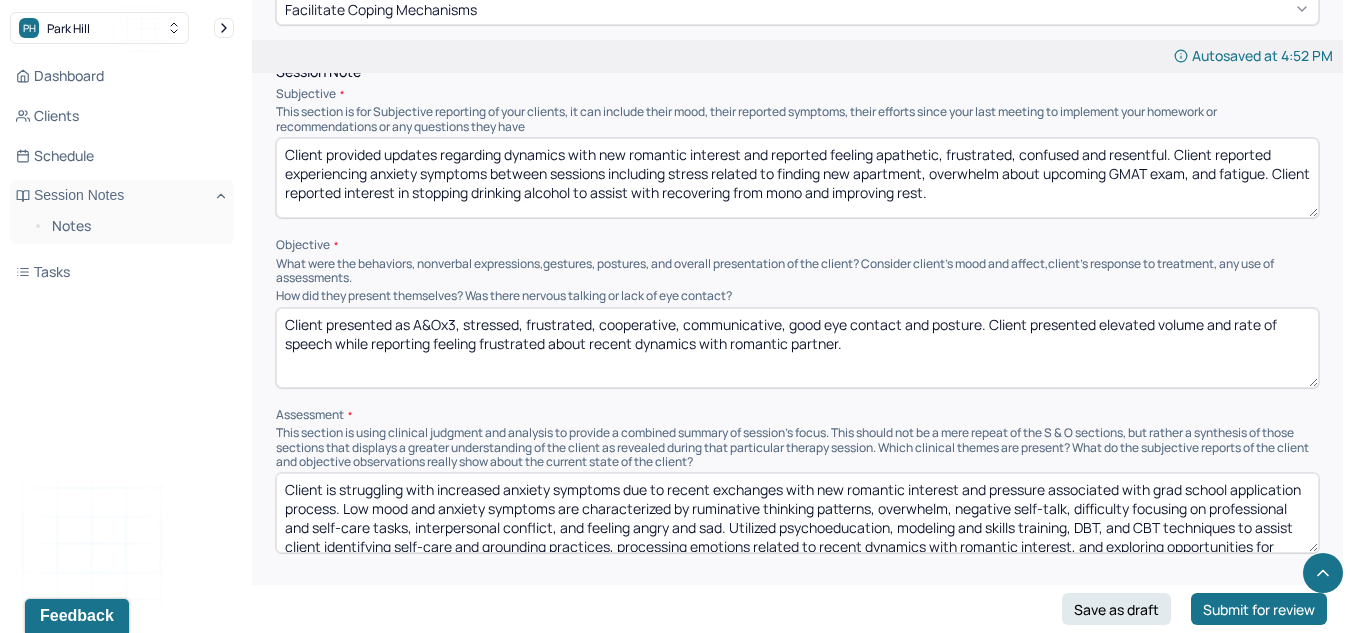 type on "Client provided updates regarding dynamics with new romantic interest and reported feeling apathetic, frustrated, confused and resentful. Client reported experiencing anxiety symptoms between sessions including stress related to finding new apartment, overwhelm about upcoming GMAT exam, and fatigue. Client reported interest in stopping drinking alcohol to assist with recovering from mono and improving rest." 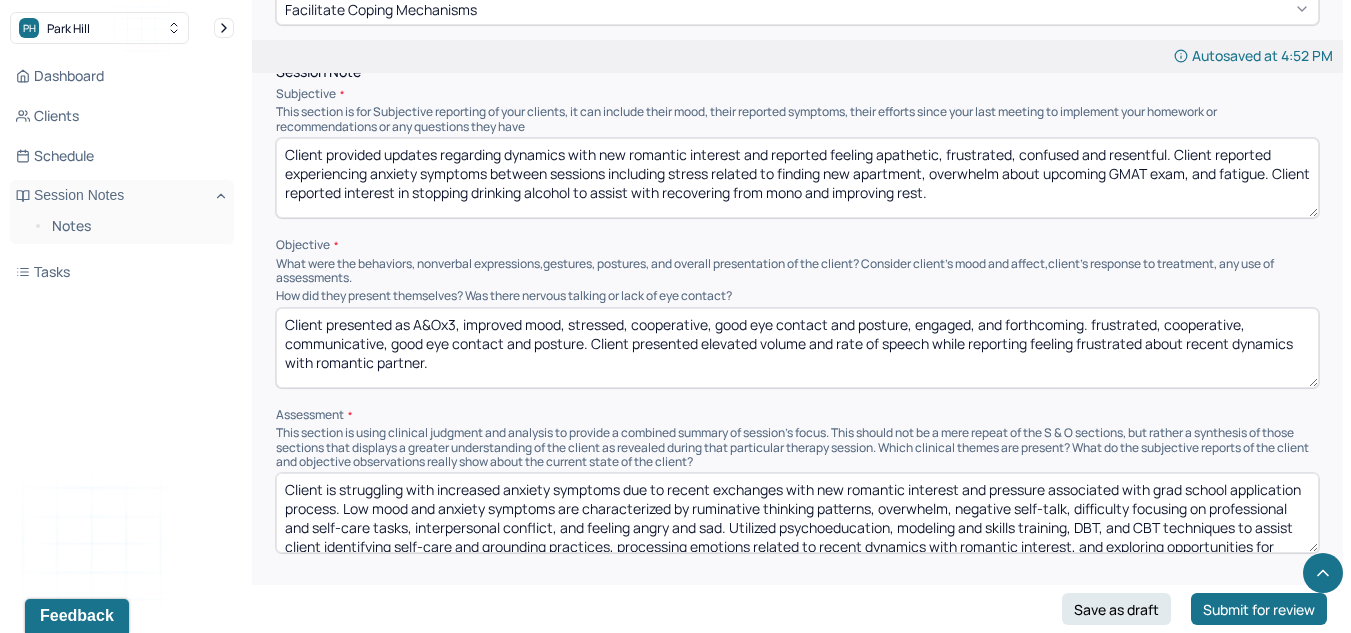 drag, startPoint x: 1144, startPoint y: 379, endPoint x: 1091, endPoint y: 326, distance: 74.953316 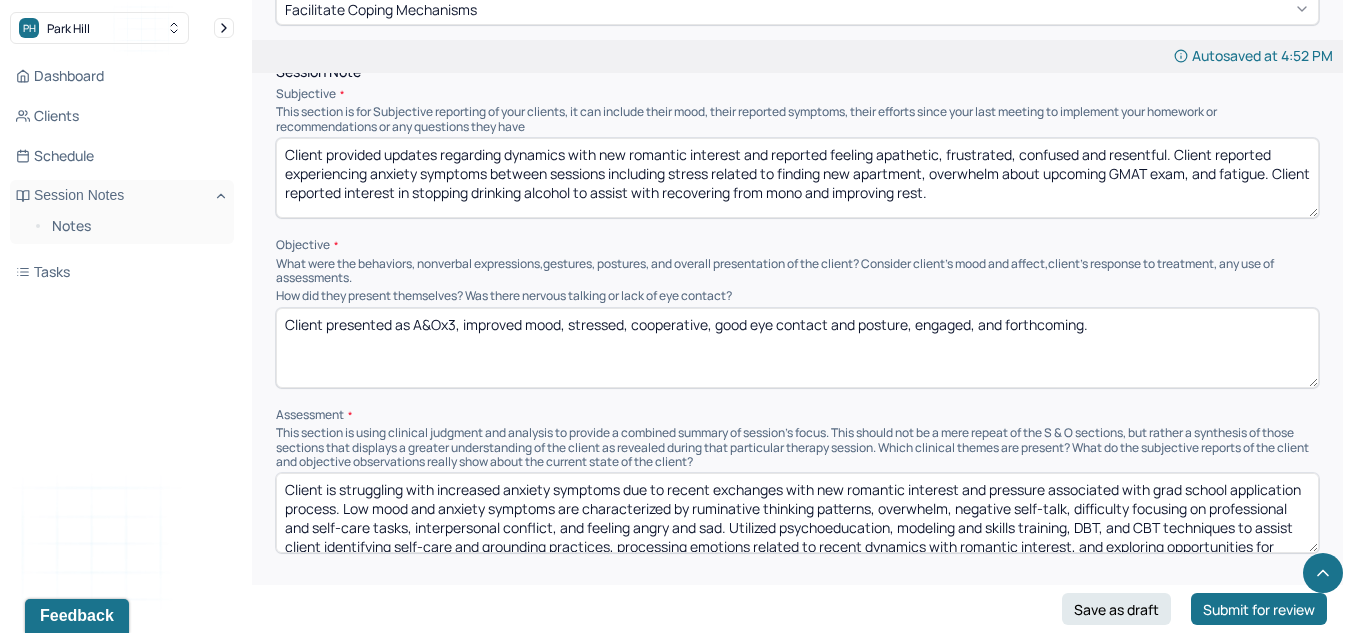 scroll, scrollTop: 1348, scrollLeft: 0, axis: vertical 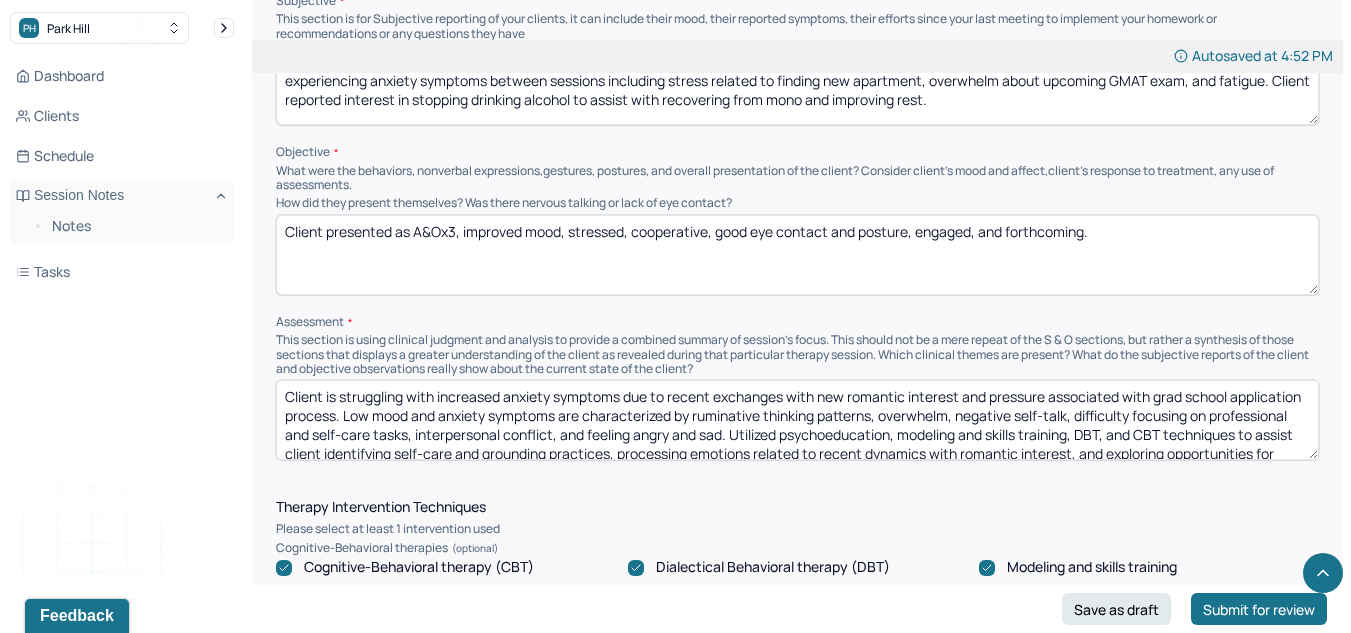 type on "Client presented as A&Ox3, improved mood, stressed, cooperative, good eye contact and posture, engaged, and forthcoming." 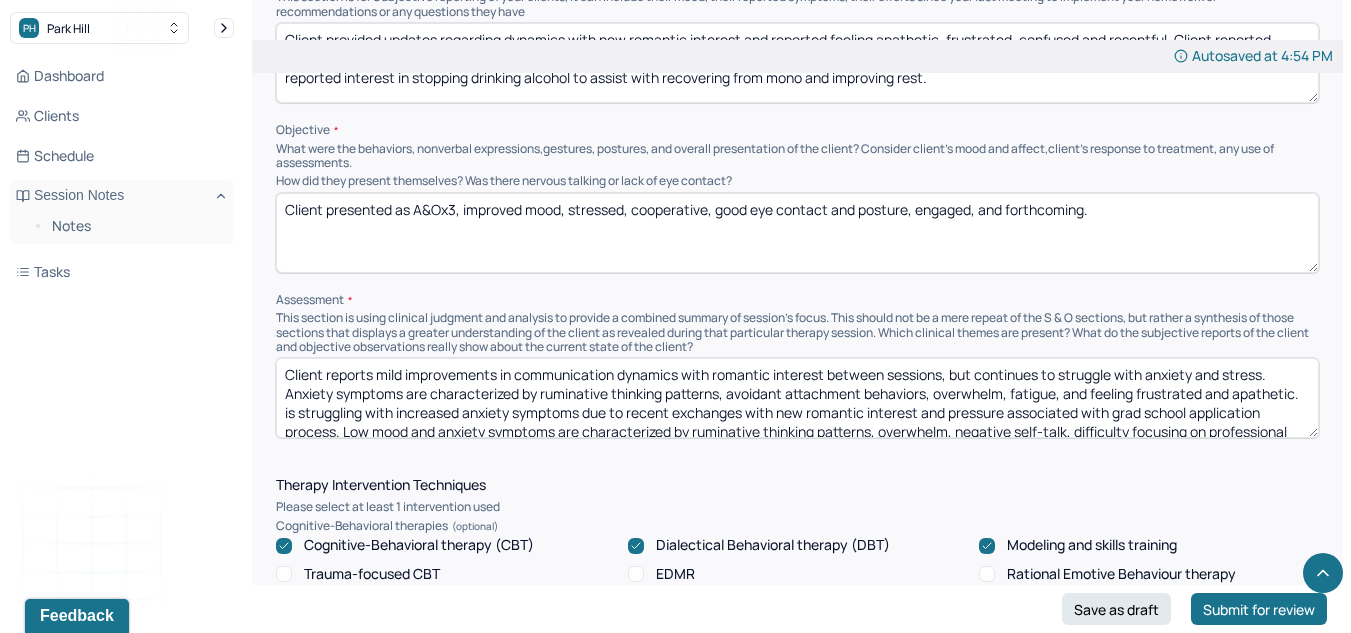 scroll, scrollTop: 1376, scrollLeft: 0, axis: vertical 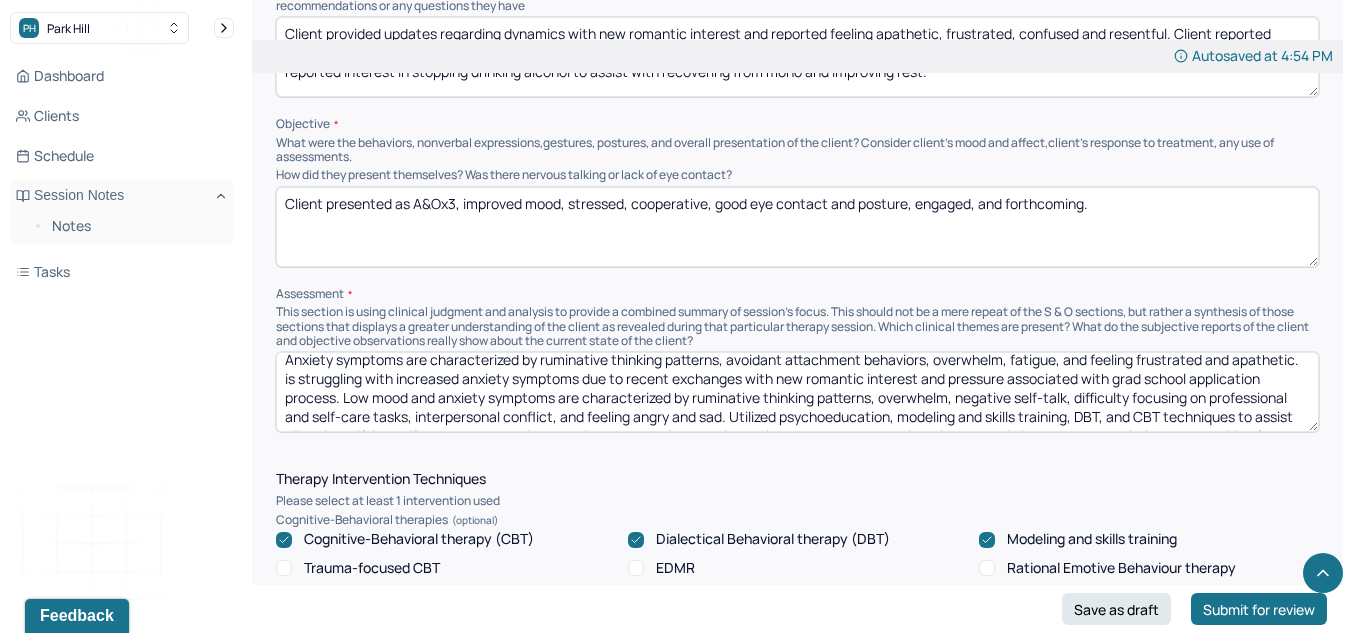 drag, startPoint x: 813, startPoint y: 415, endPoint x: 355, endPoint y: 377, distance: 459.57373 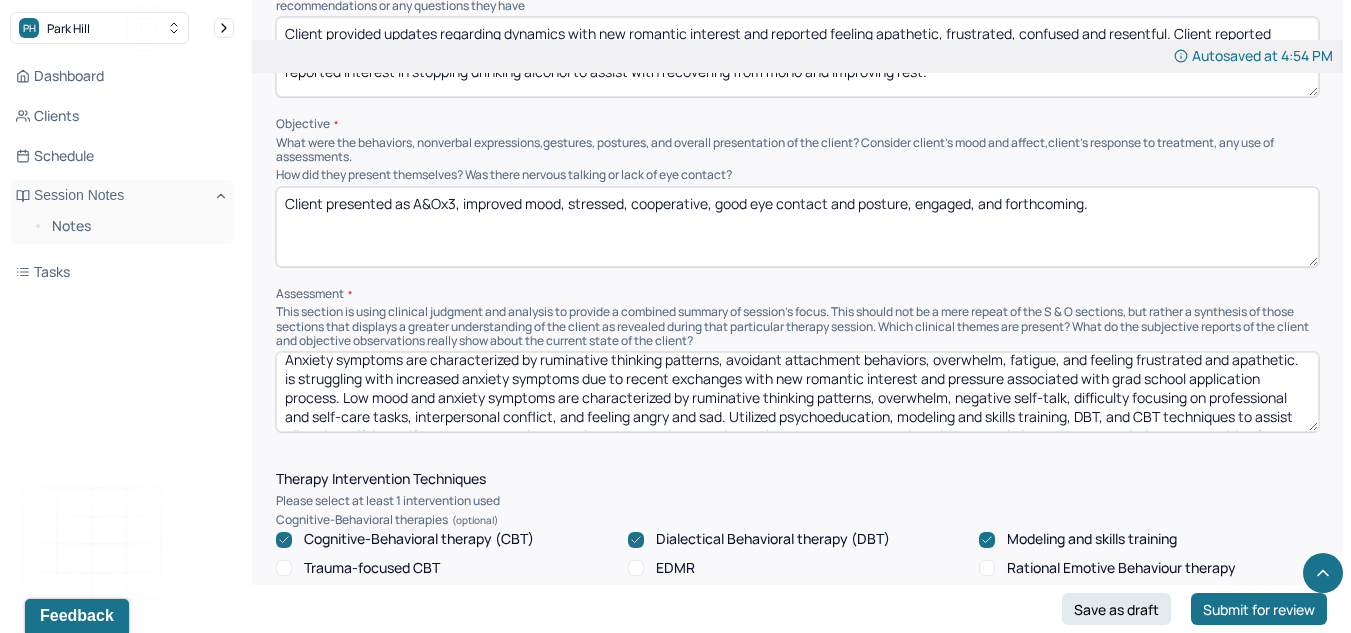 click on "Client reports mild improvements in communication dynamics with romantic interest between sessions, but continues to struggle with anxiety and stress. Anxiety symptoms are characterized by ruminative thinking patterns, avoidant attachment behaviors, overwhelm, fatigue, and feeling frustrated and apathetic. is struggling with increased anxiety symptoms due to recent exchanges with new romantic interest and pressure associated with grad school application process. Low mood and anxiety symptoms are characterized by ruminative thinking patterns, overwhelm, negative self-talk, difficulty focusing on professional and self-care tasks, interpersonal conflict, and feeling angry and sad. Utilized psychoeducation, modeling and skills training, DBT, and CBT techniques to assist client identifying self-care and grounding practices, processing emotions related to recent dynamics with romantic interest, and exploring opportunities for adjusting daily routines to support preparation for exams and rest." at bounding box center (797, 392) 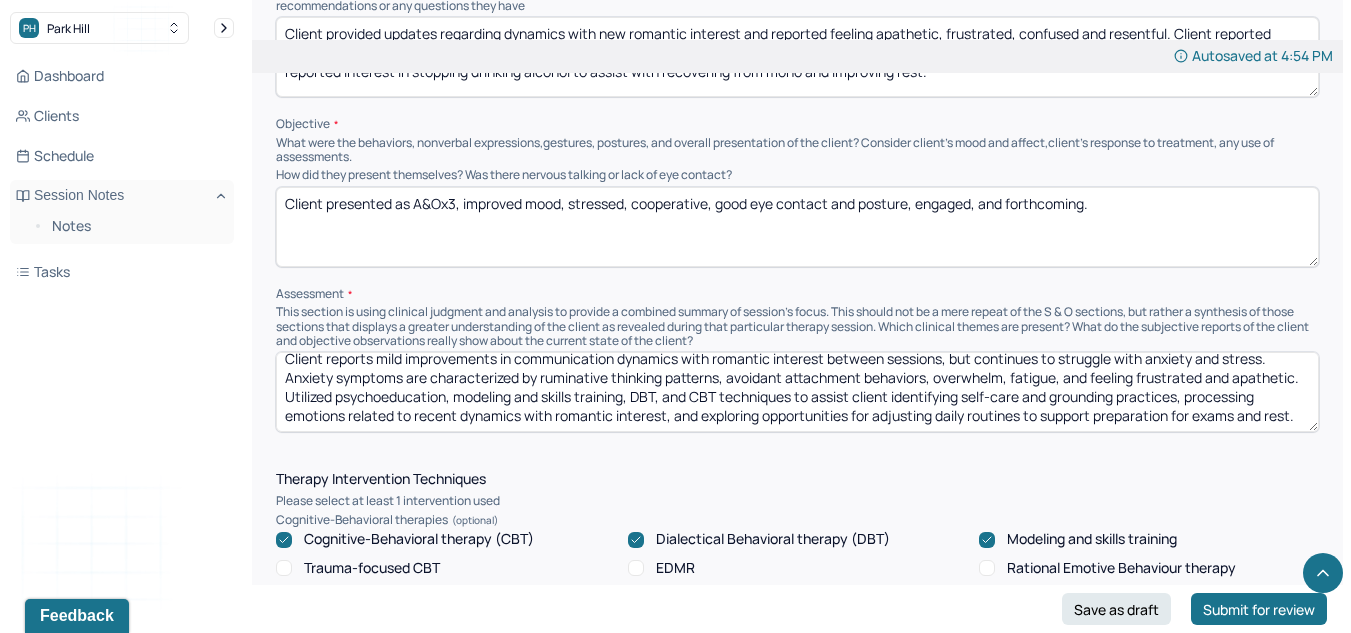 click on "Client reports mild improvements in communication dynamics with romantic interest between sessions, but continues to struggle with anxiety and stress. Anxiety symptoms are characterized by ruminative thinking patterns, avoidant attachment behaviors, overwhelm, fatigue, and feeling frustrated and apathetic. Utilized psychoeducation, modeling and skills training, DBT, and CBT techniques to assist client identifying self-care and grounding practices, processing emotions related to recent dynamics with romantic interest, and exploring opportunities for adjusting daily routines to support preparation for exams and rest." at bounding box center (797, 392) 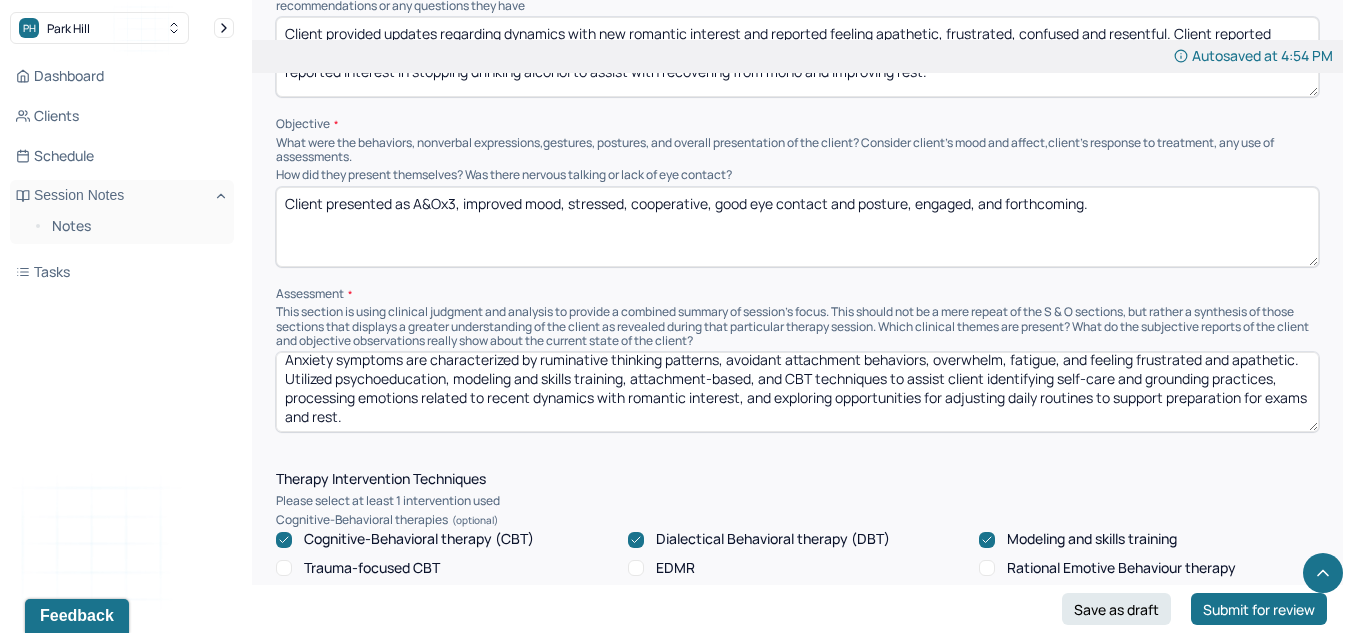 click on "Client reports mild improvements in communication dynamics with romantic interest between sessions, but continues to struggle with anxiety and stress. Anxiety symptoms are characterized by ruminative thinking patterns, avoidant attachment behaviors, overwhelm, fatigue, and feeling frustrated and apathetic. Utilized psychoeducation, modeling and skills training, attachment-based, and CBT techniques to assist client identifying self-care and grounding practices, processing emotions related to recent dynamics with romantic interest, and exploring opportunities for adjusting daily routines to support preparation for exams and rest." at bounding box center [797, 392] 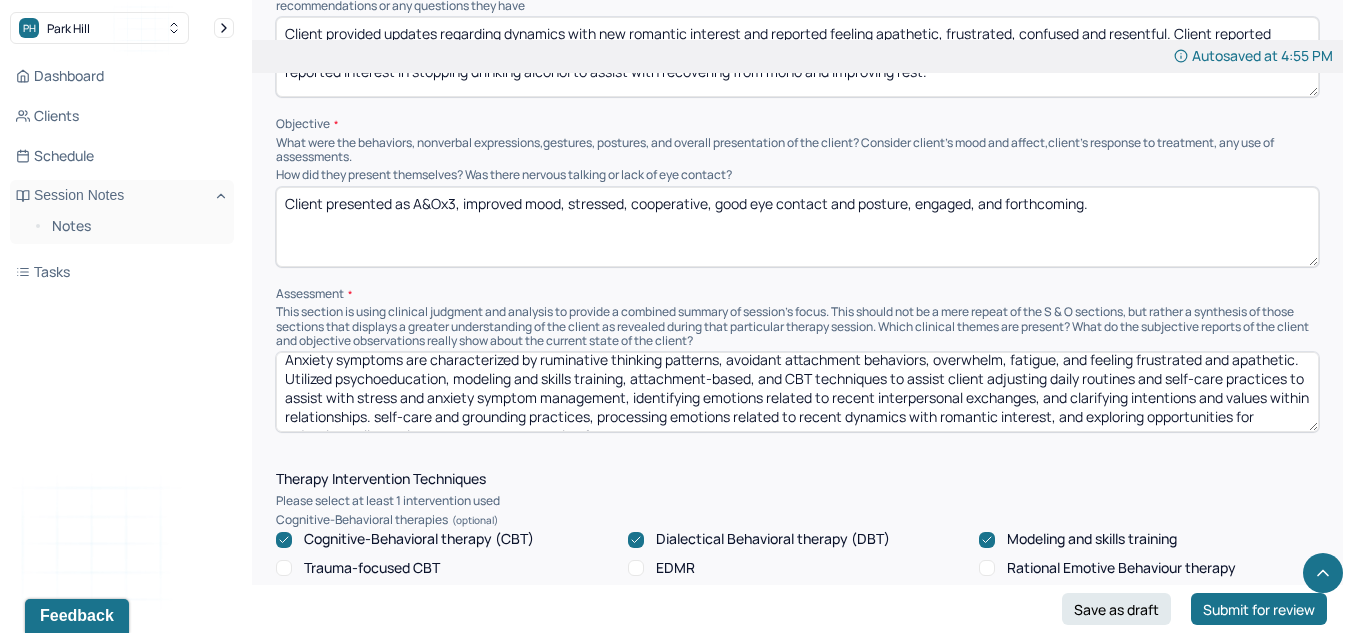 scroll, scrollTop: 0, scrollLeft: 0, axis: both 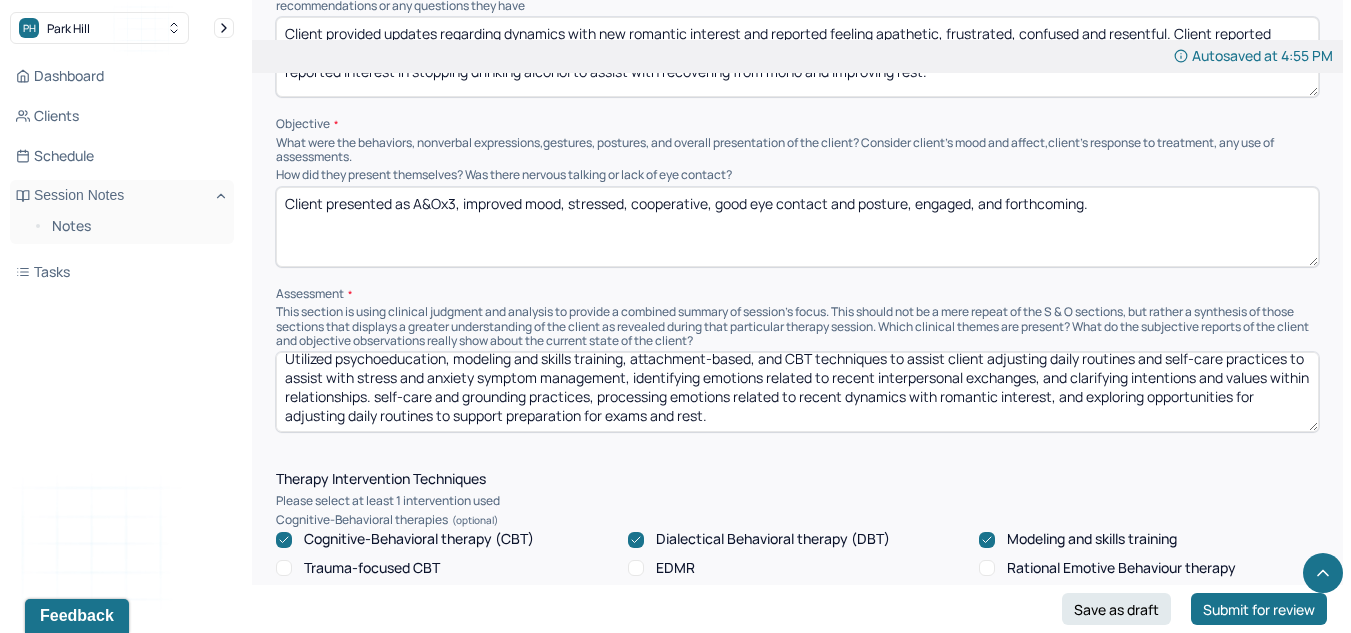 drag, startPoint x: 567, startPoint y: 416, endPoint x: 1364, endPoint y: 473, distance: 799.03564 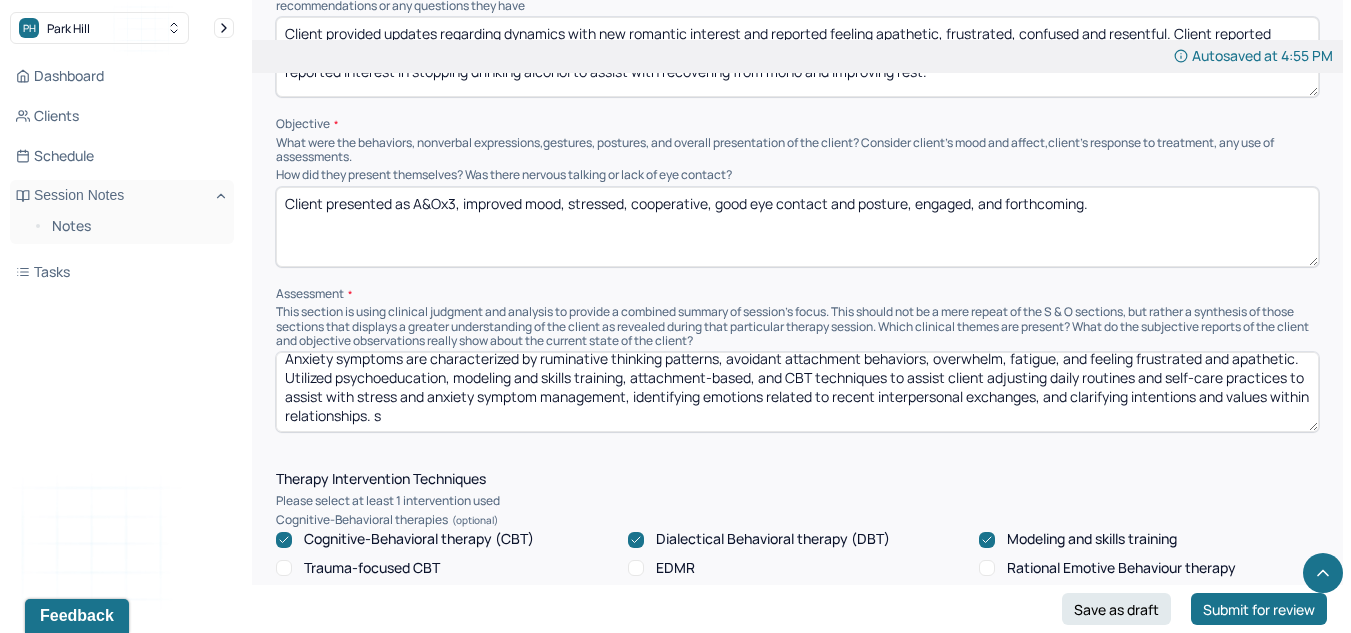 scroll, scrollTop: 29, scrollLeft: 0, axis: vertical 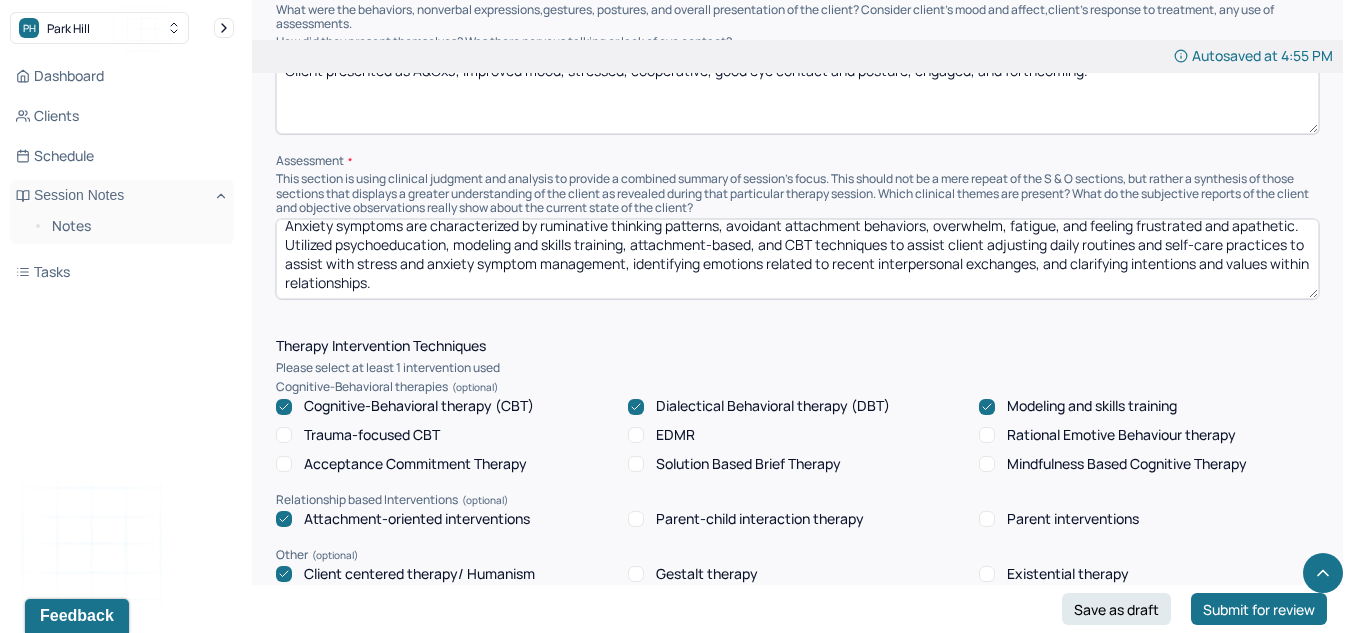 type on "Client reports mild improvements in communication dynamics with romantic interest between sessions, but continues to struggle with anxiety and stress. Anxiety symptoms are characterized by ruminative thinking patterns, avoidant attachment behaviors, overwhelm, fatigue, and feeling frustrated and apathetic. Utilized psychoeducation, modeling and skills training, attachment-based, and CBT techniques to assist client adjusting daily routines and self-care practices to assist with stress and anxiety symptom management, identifying emotions related to recent interpersonal exchanges, and clarifying intentions and values within relationships." 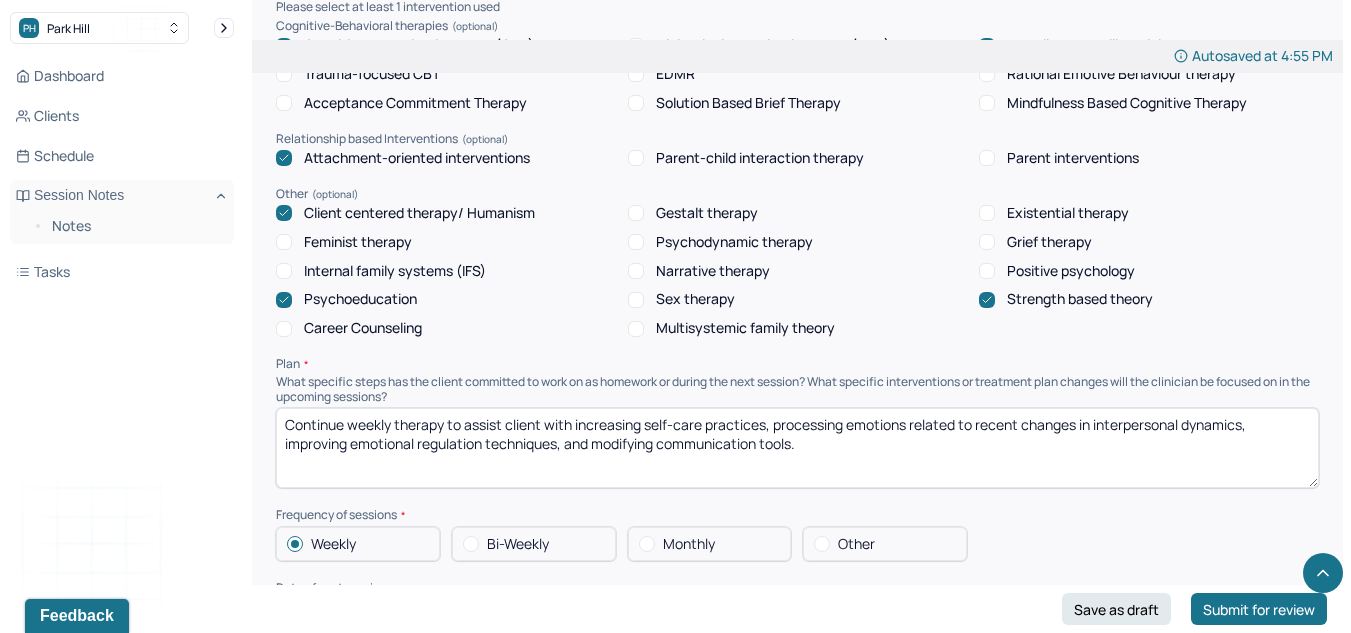 scroll, scrollTop: 1869, scrollLeft: 0, axis: vertical 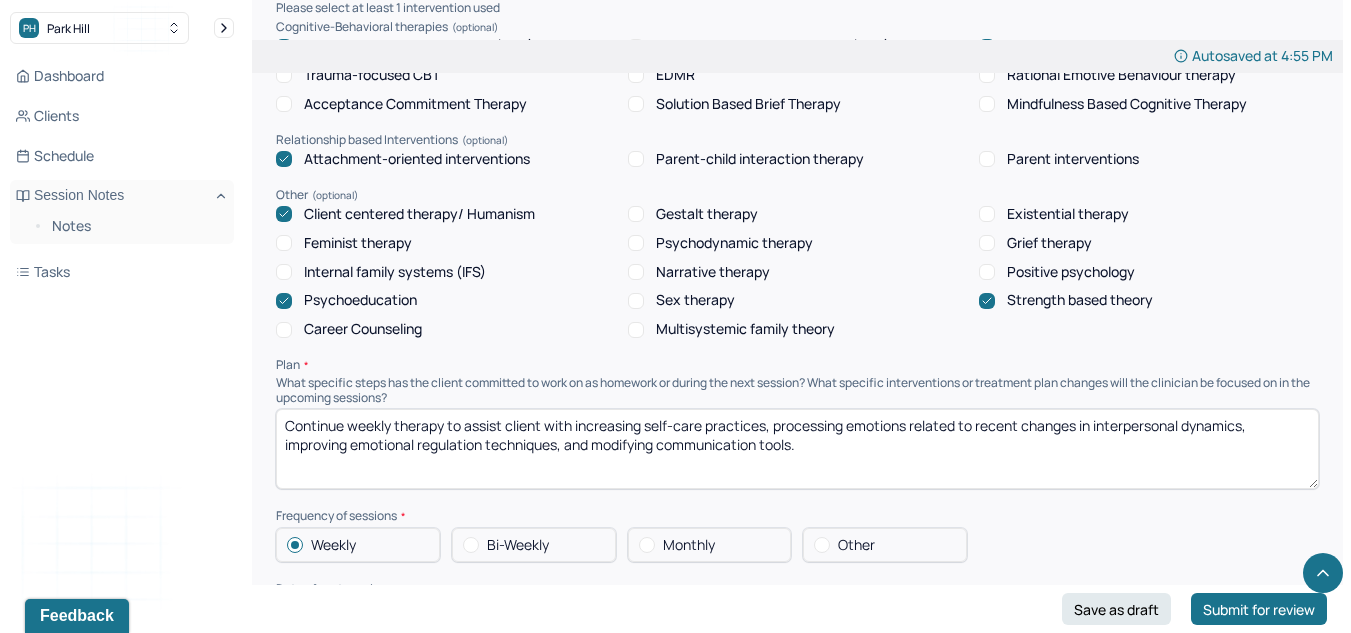 click on "Continue weekly therapy to assist client with increasing self-care practices, processing emotions related to recent changes in interpersonal dynamics, improving emotional regulation techniques, and modifying communication tools." at bounding box center [797, 449] 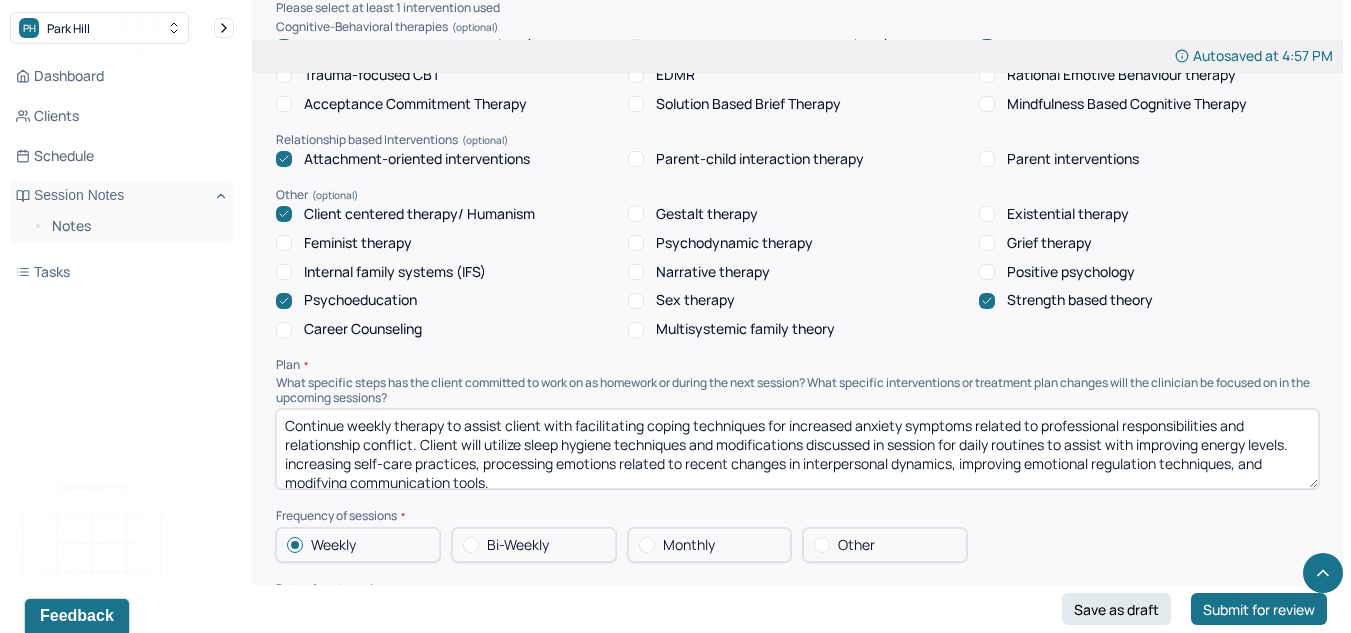 drag, startPoint x: 534, startPoint y: 488, endPoint x: 328, endPoint y: 467, distance: 207.06763 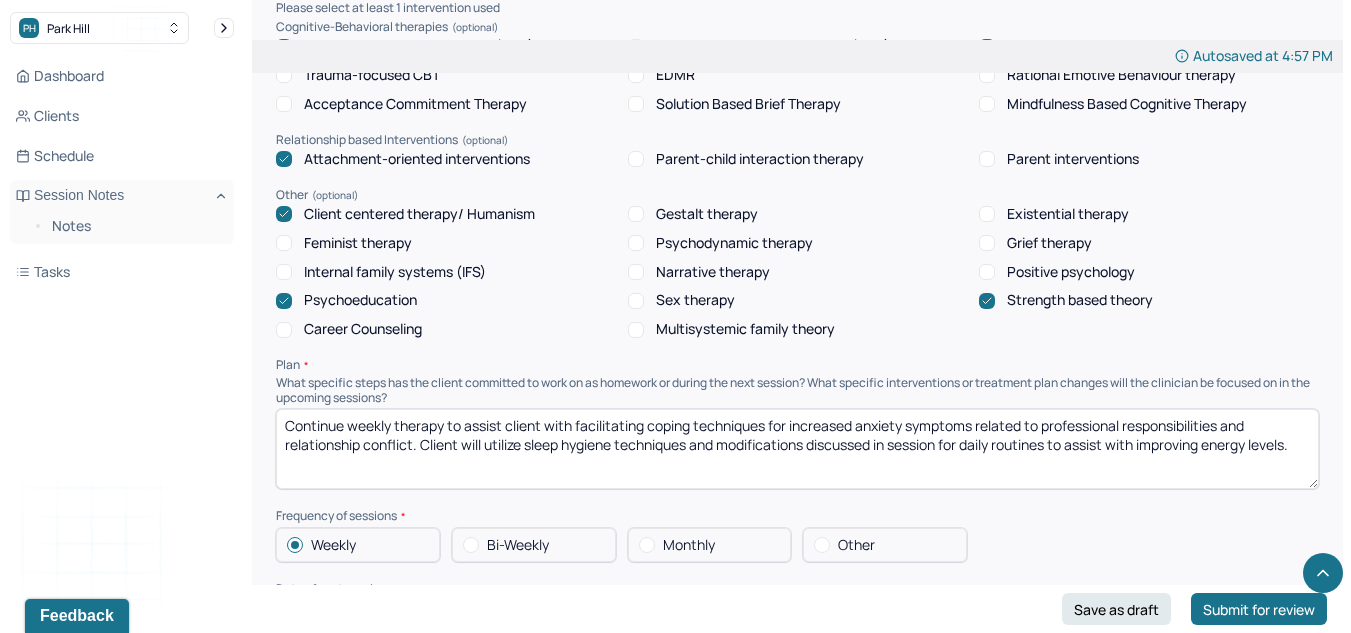 scroll, scrollTop: 2139, scrollLeft: 0, axis: vertical 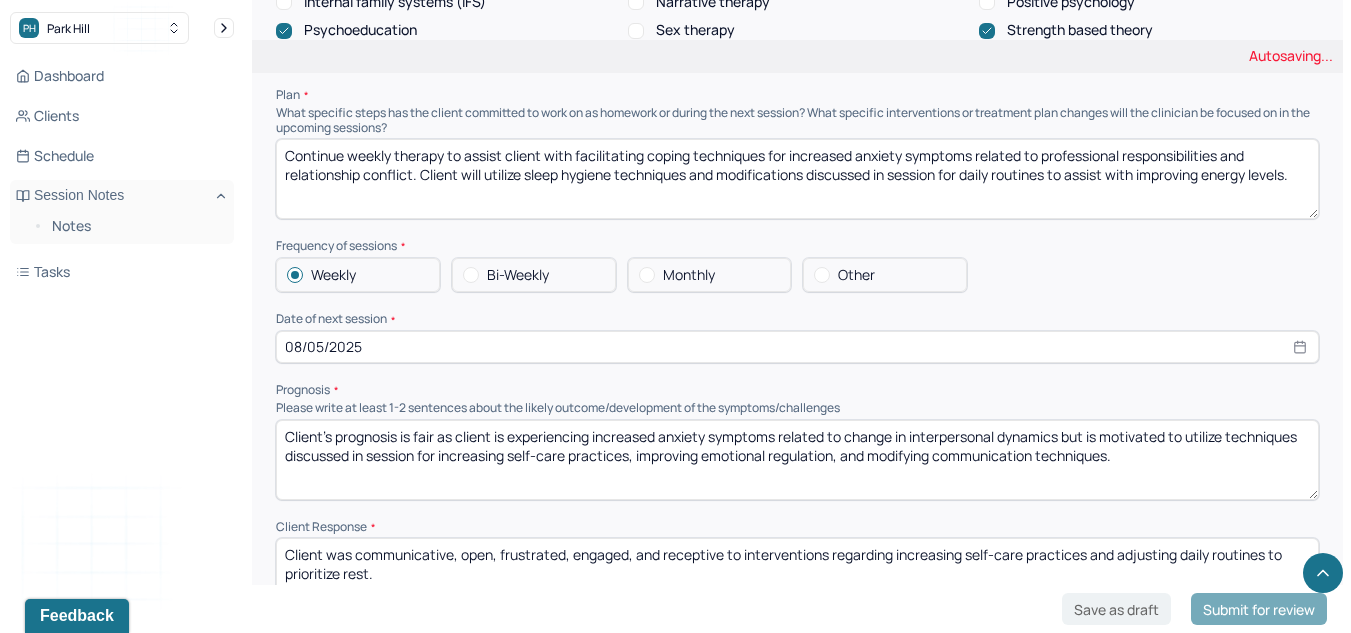 type on "Continue weekly therapy to assist client with facilitating coping techniques for increased anxiety symptoms related to professional responsibilities and relationship conflict. Client will utilize sleep hygiene techniques and modifications discussed in session for daily routines to assist with improving energy levels." 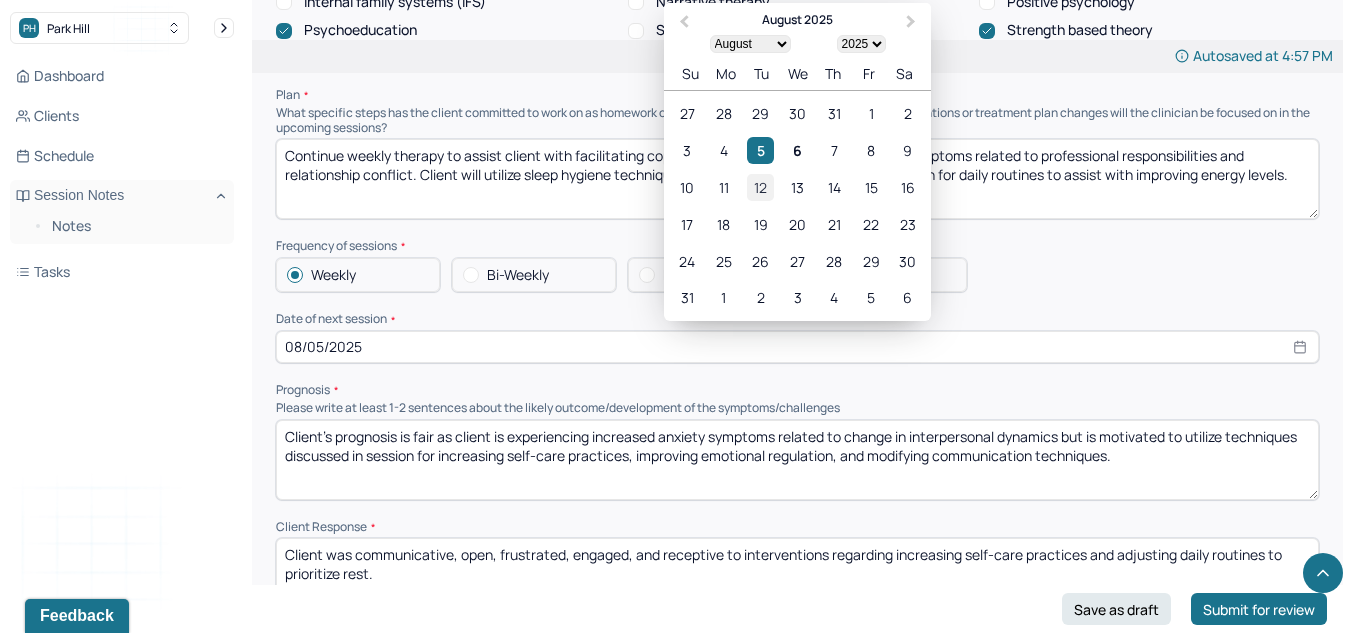 click on "12" at bounding box center [760, 187] 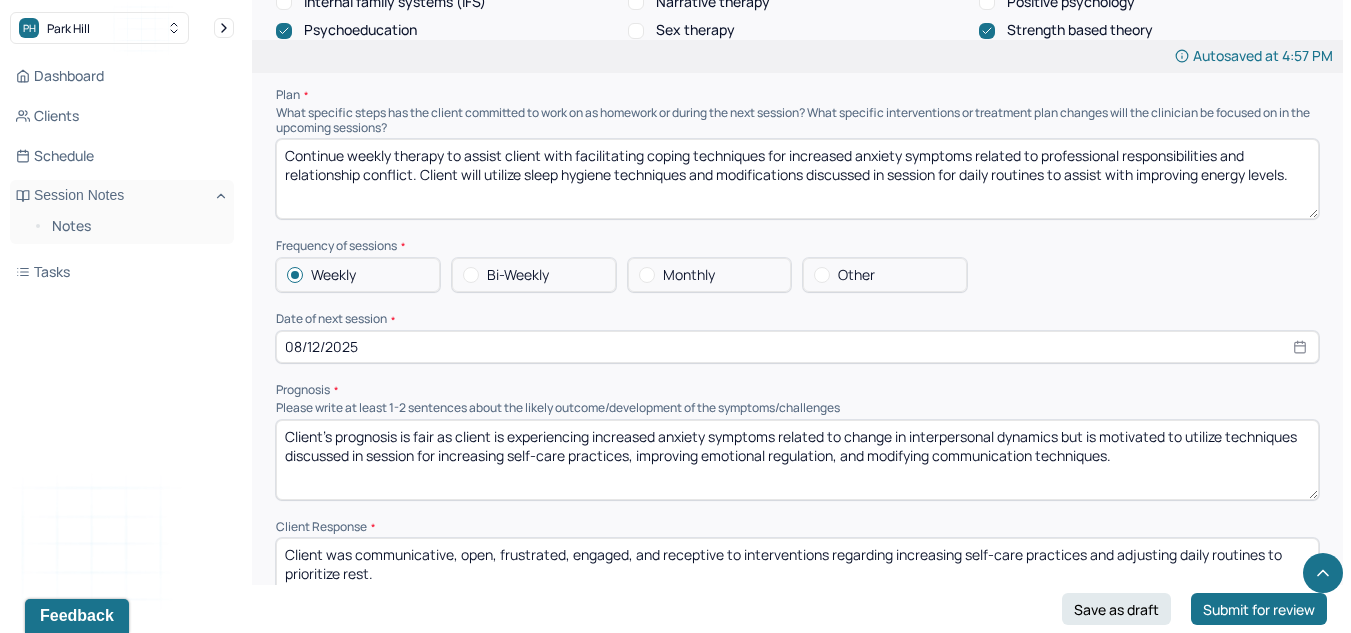 click on "Client's prognosis is fair as client is experiencing increased anxiety symptoms related to change in interpersonal dynamics but is motivated to utilize techniques discussed in session for increasing self-care practices, improving emotional regulation, and modifying communication techniques." at bounding box center [797, 460] 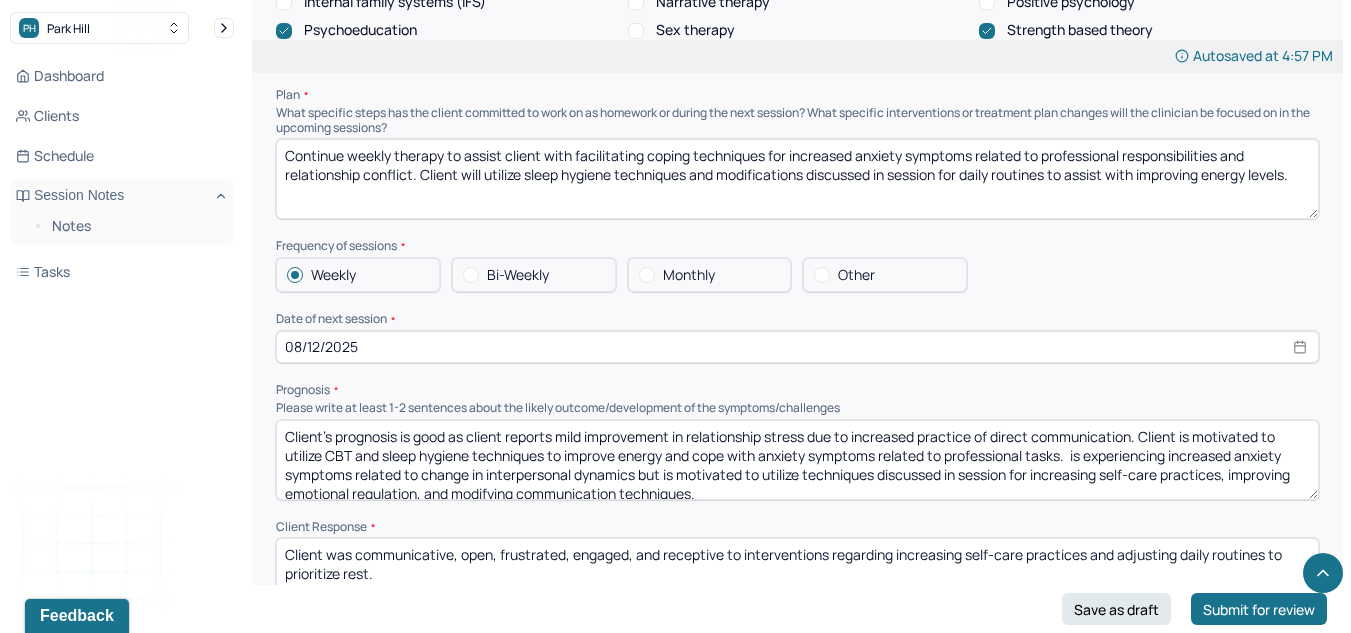 scroll, scrollTop: 10, scrollLeft: 0, axis: vertical 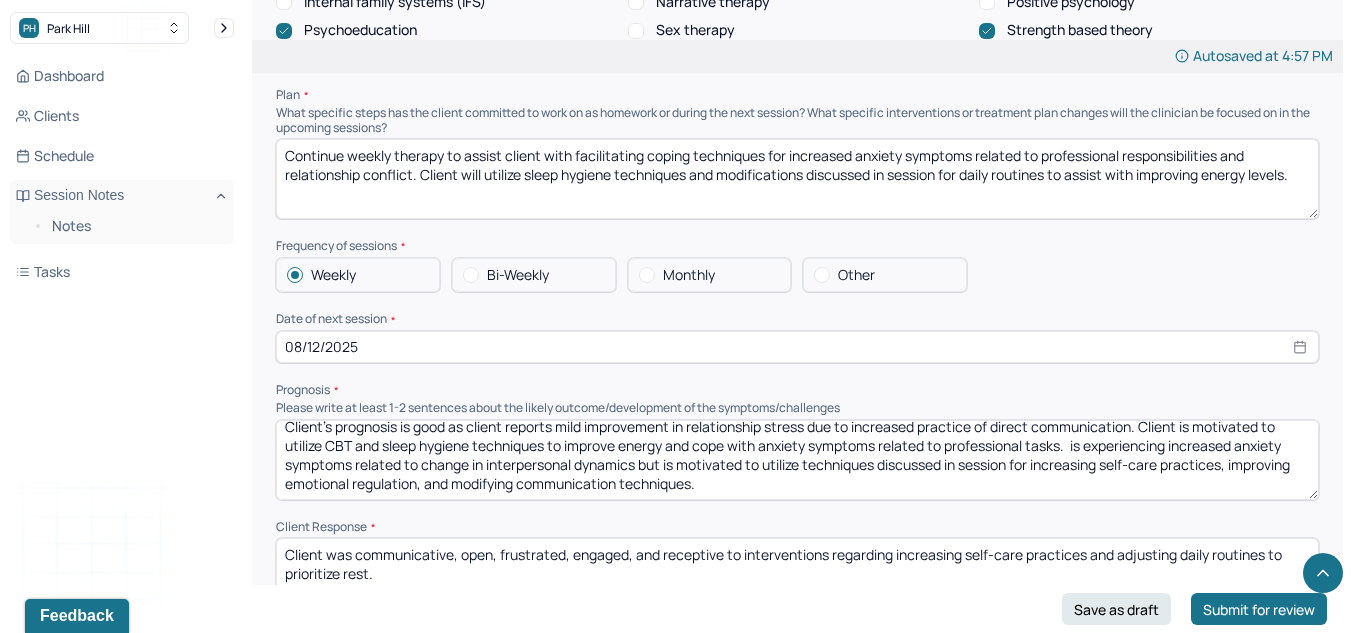 drag, startPoint x: 1075, startPoint y: 454, endPoint x: 1083, endPoint y: 531, distance: 77.41447 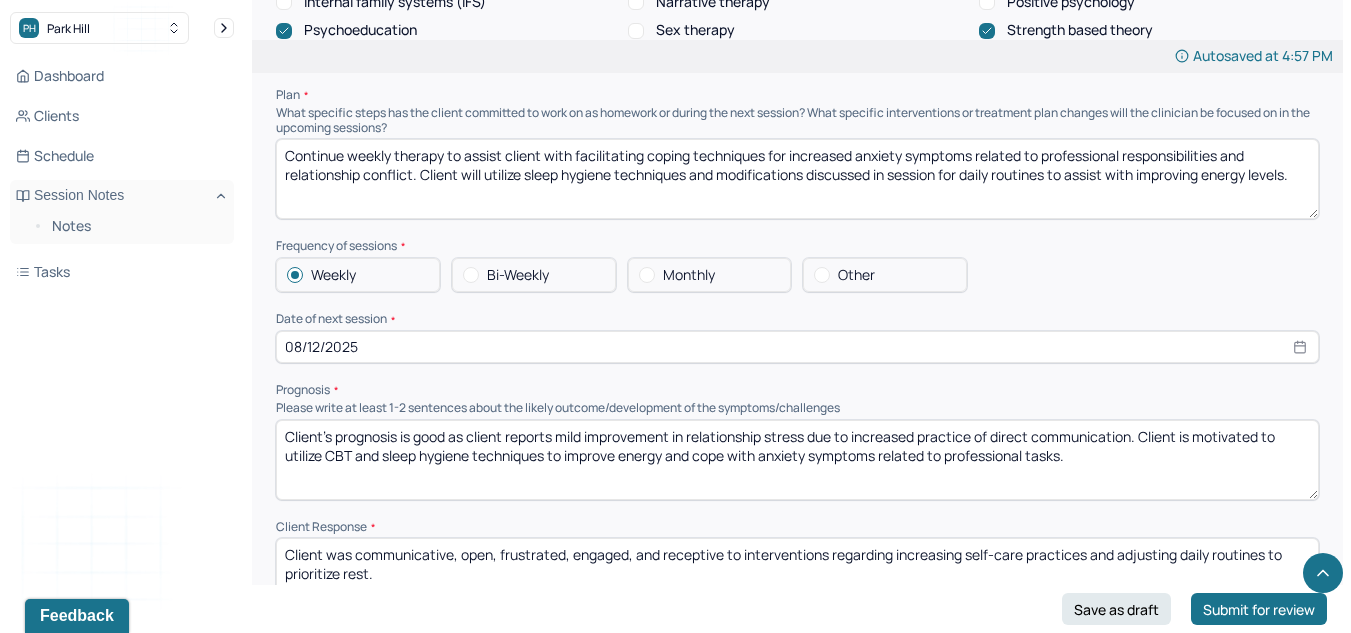scroll, scrollTop: 0, scrollLeft: 0, axis: both 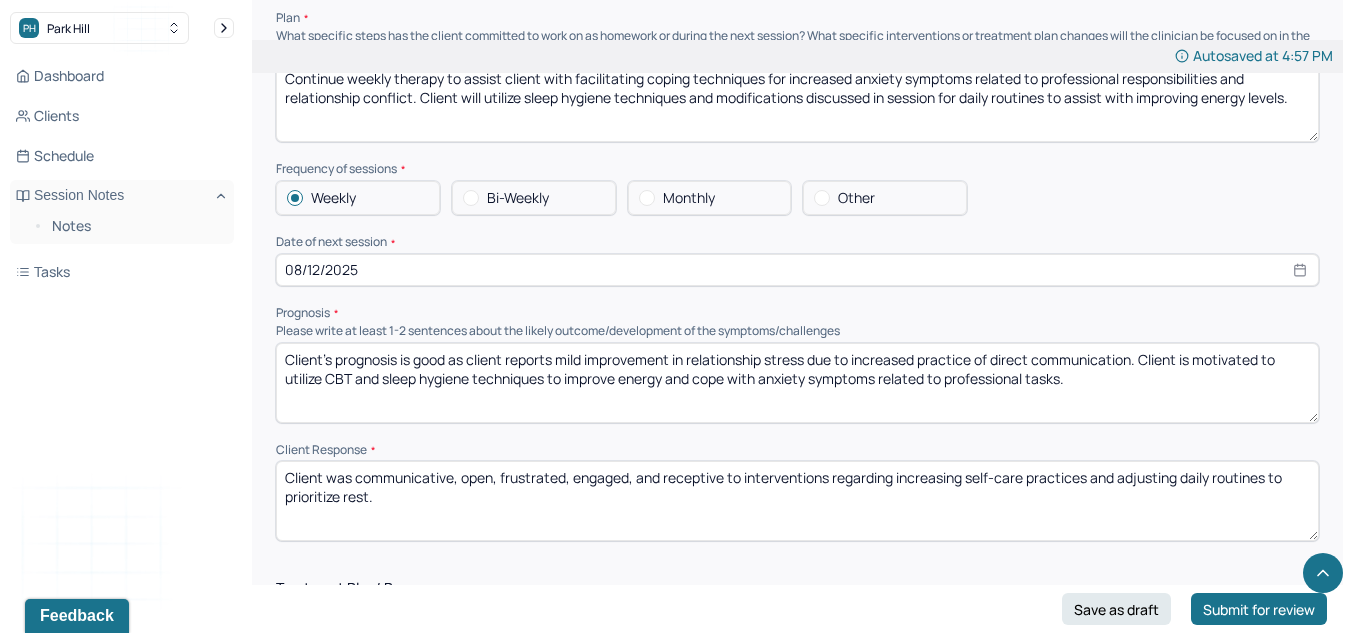 type on "Client's prognosis is good as client reports mild improvement in relationship stress due to increased practice of direct communication. Client is motivated to utilize CBT and sleep hygiene techniques to improve energy and cope with anxiety symptoms related to professional tasks." 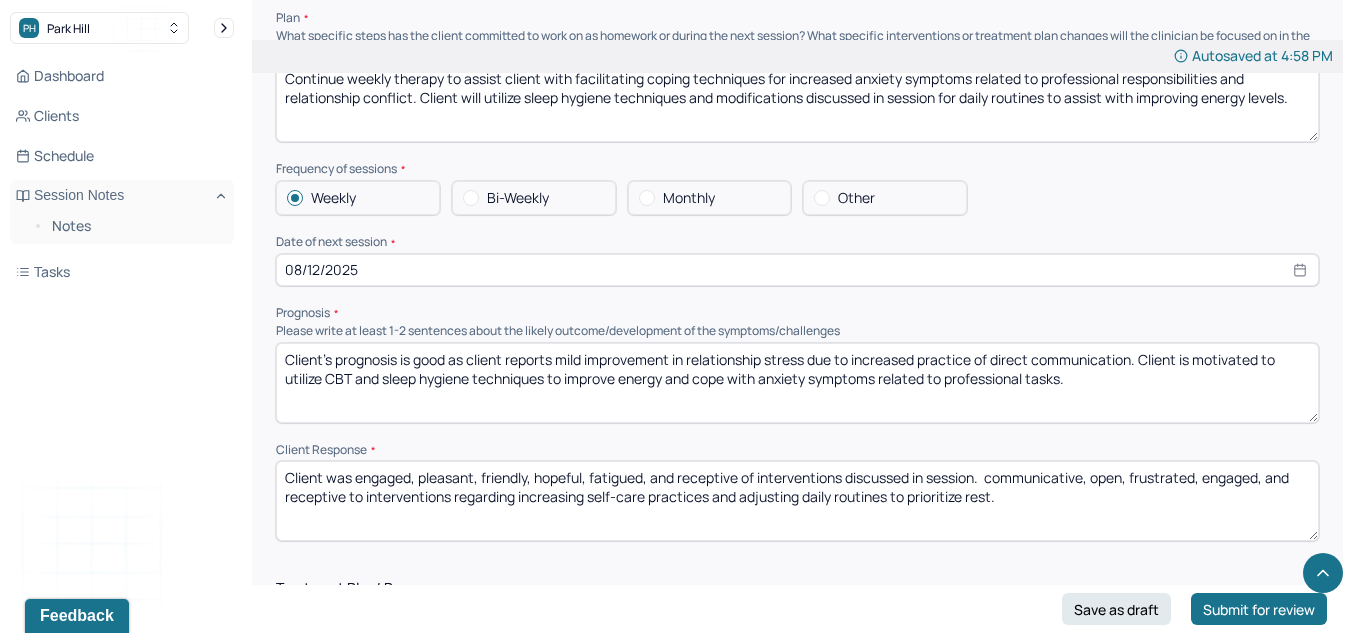drag, startPoint x: 998, startPoint y: 472, endPoint x: 998, endPoint y: 566, distance: 94 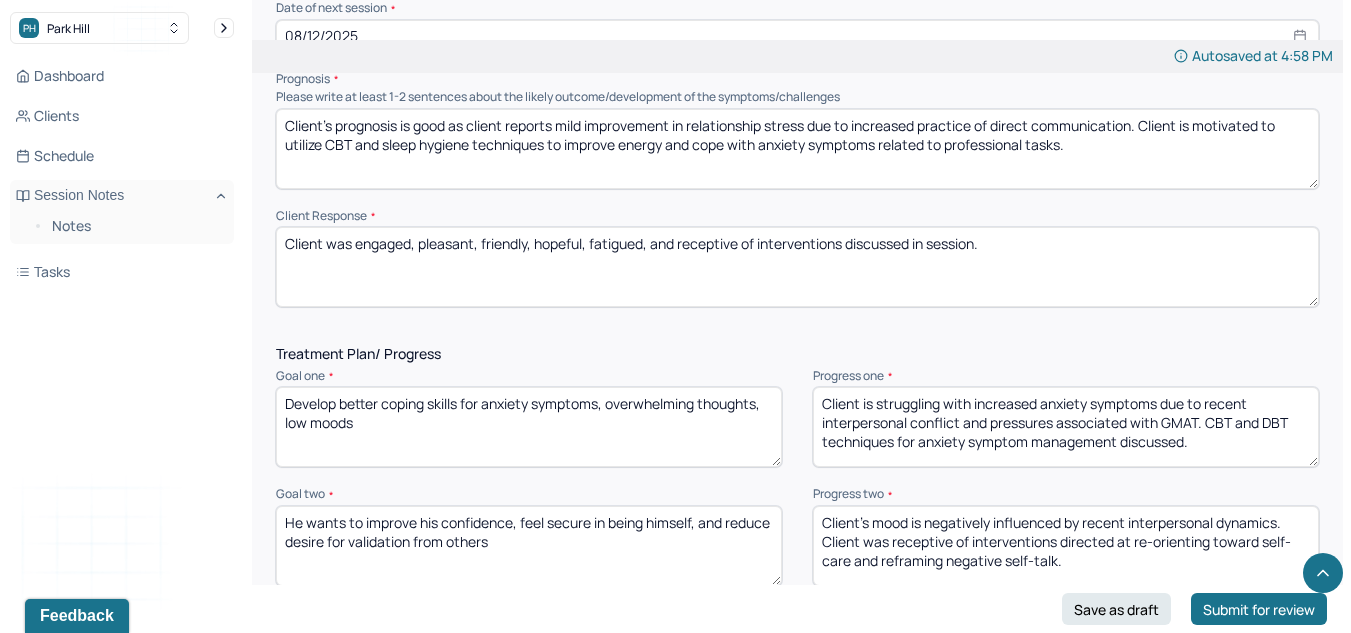 scroll, scrollTop: 2457, scrollLeft: 0, axis: vertical 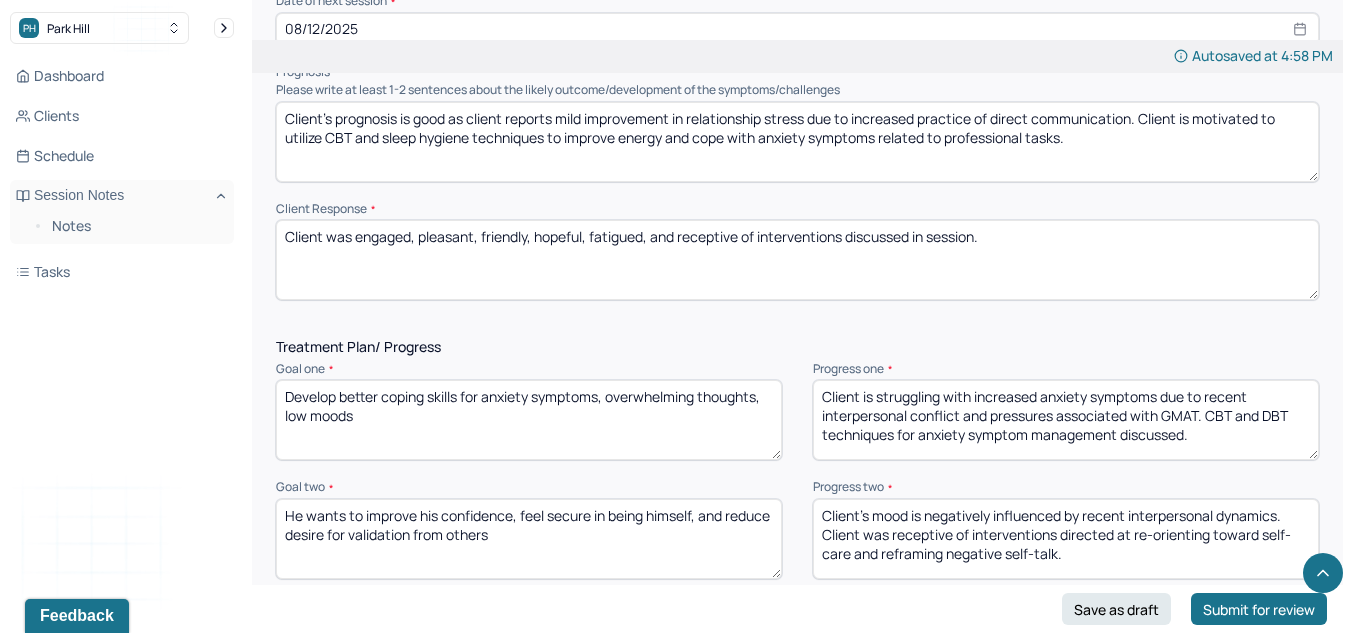 type on "Client was engaged, pleasant, friendly, hopeful, fatigued, and receptive of interventions discussed in session." 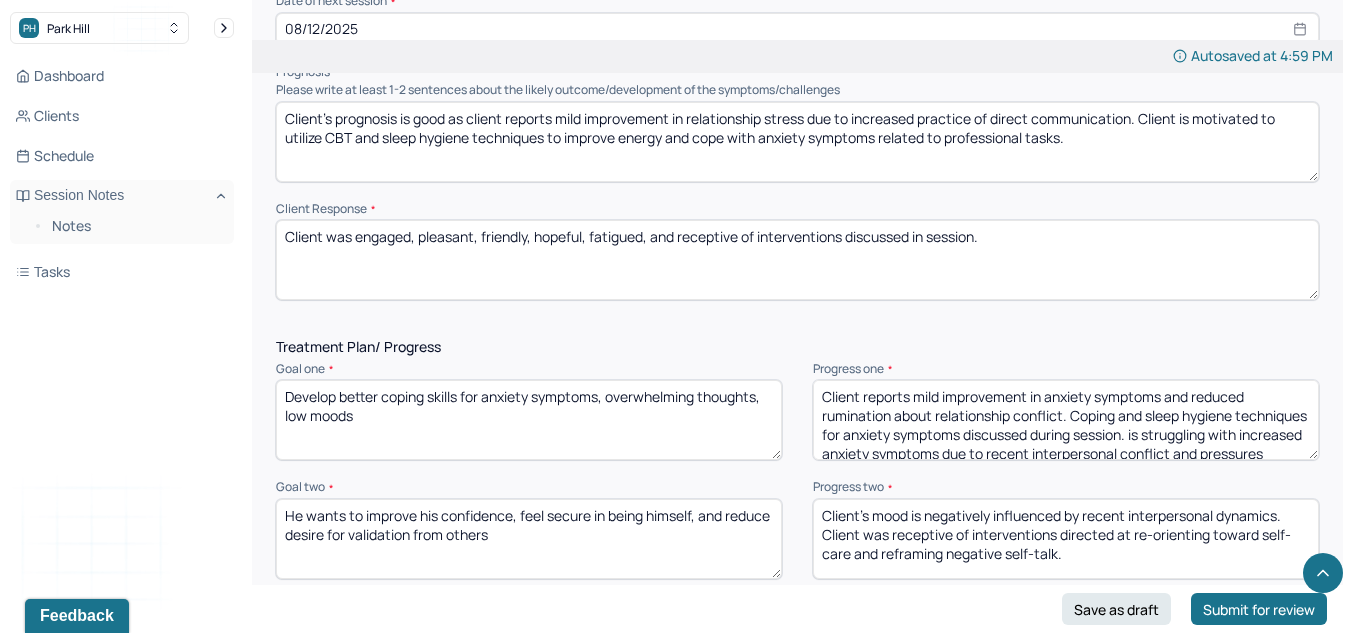 scroll, scrollTop: 48, scrollLeft: 0, axis: vertical 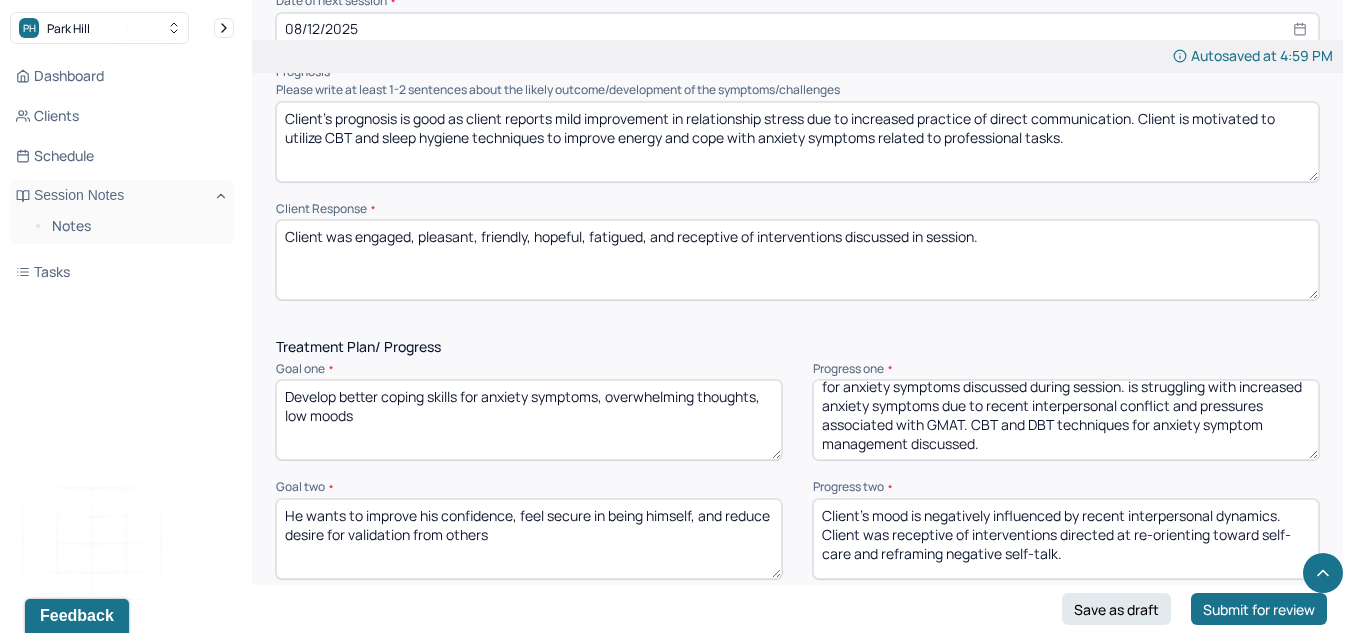drag, startPoint x: 1204, startPoint y: 439, endPoint x: 1212, endPoint y: 482, distance: 43.737854 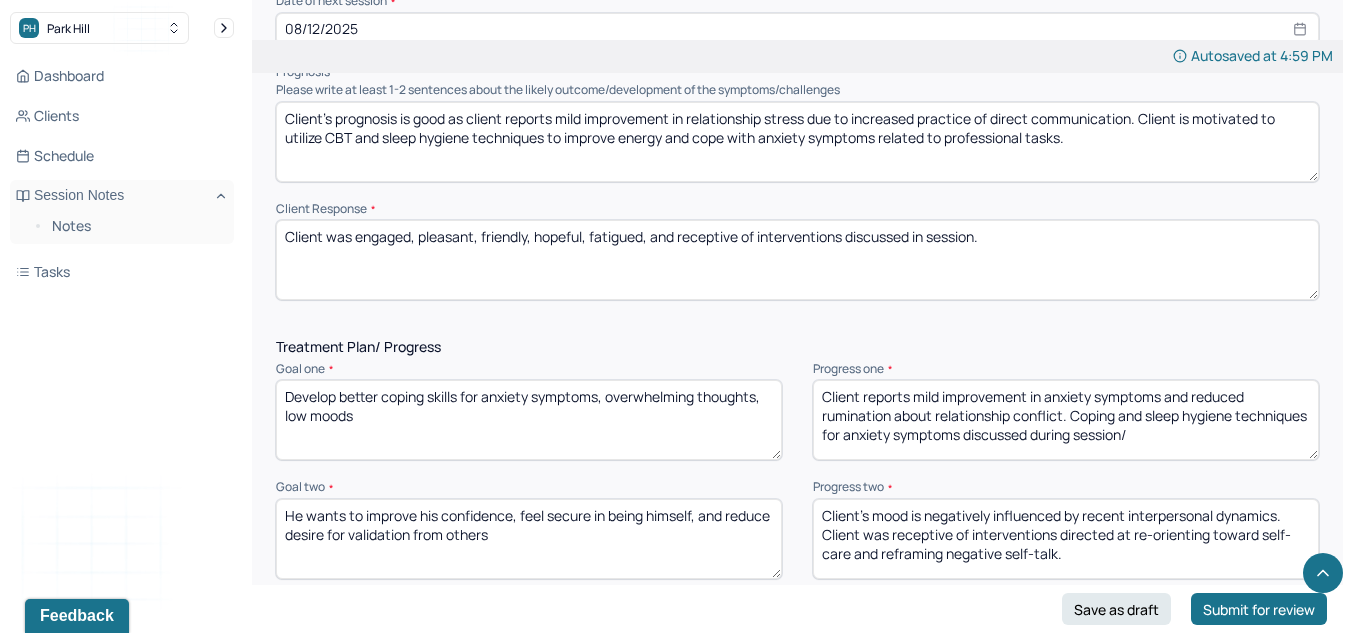 scroll, scrollTop: 0, scrollLeft: 0, axis: both 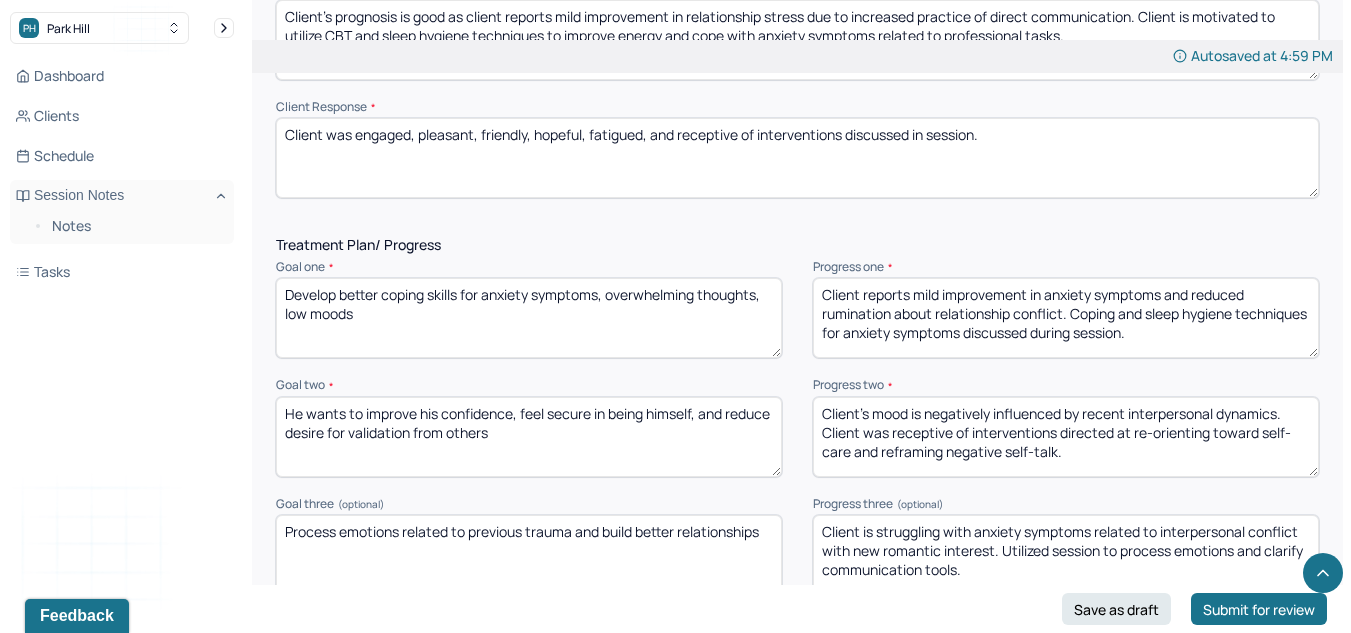 type on "Client reports mild improvement in anxiety symptoms and reduced rumination about relationship conflict. Coping and sleep hygiene techniques for anxiety symptoms discussed during session." 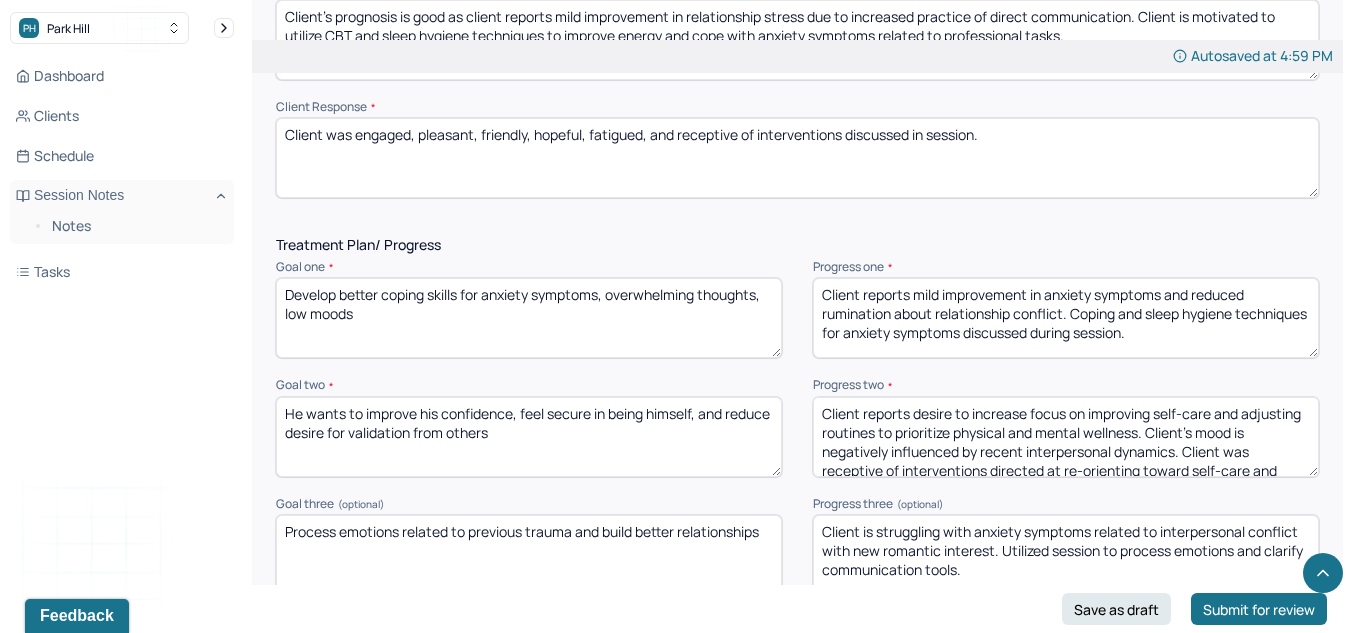scroll, scrollTop: 29, scrollLeft: 0, axis: vertical 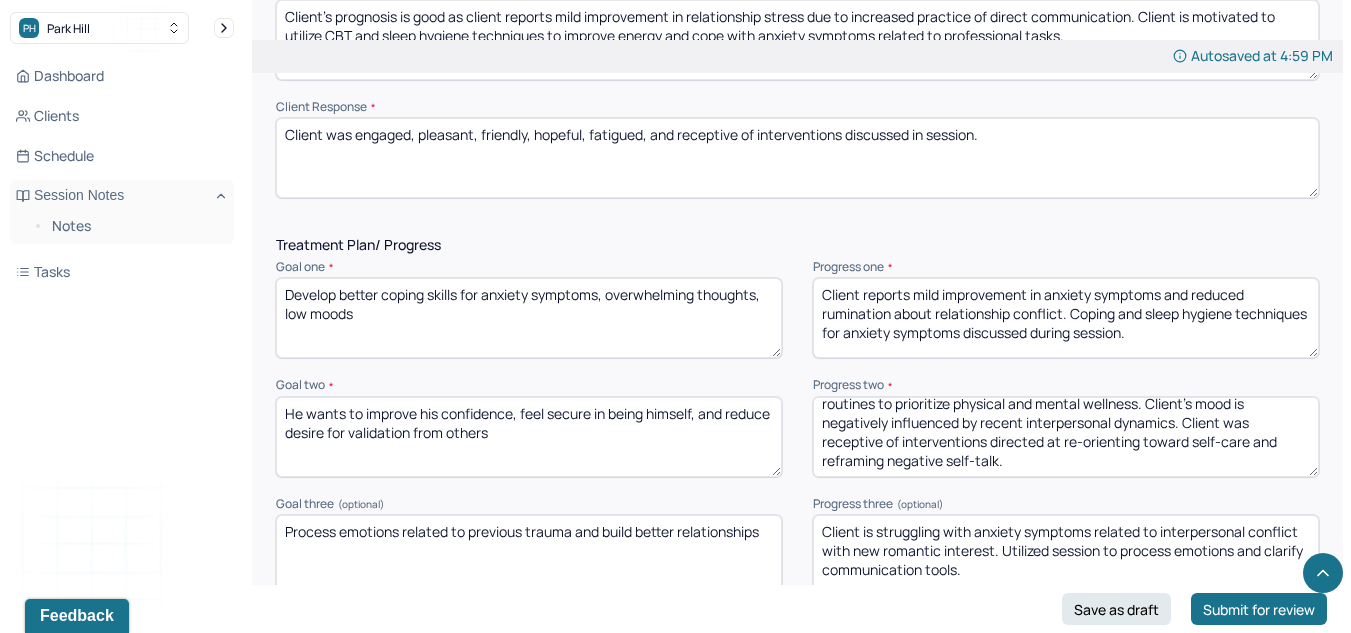 drag, startPoint x: 1211, startPoint y: 431, endPoint x: 1205, endPoint y: 536, distance: 105.17129 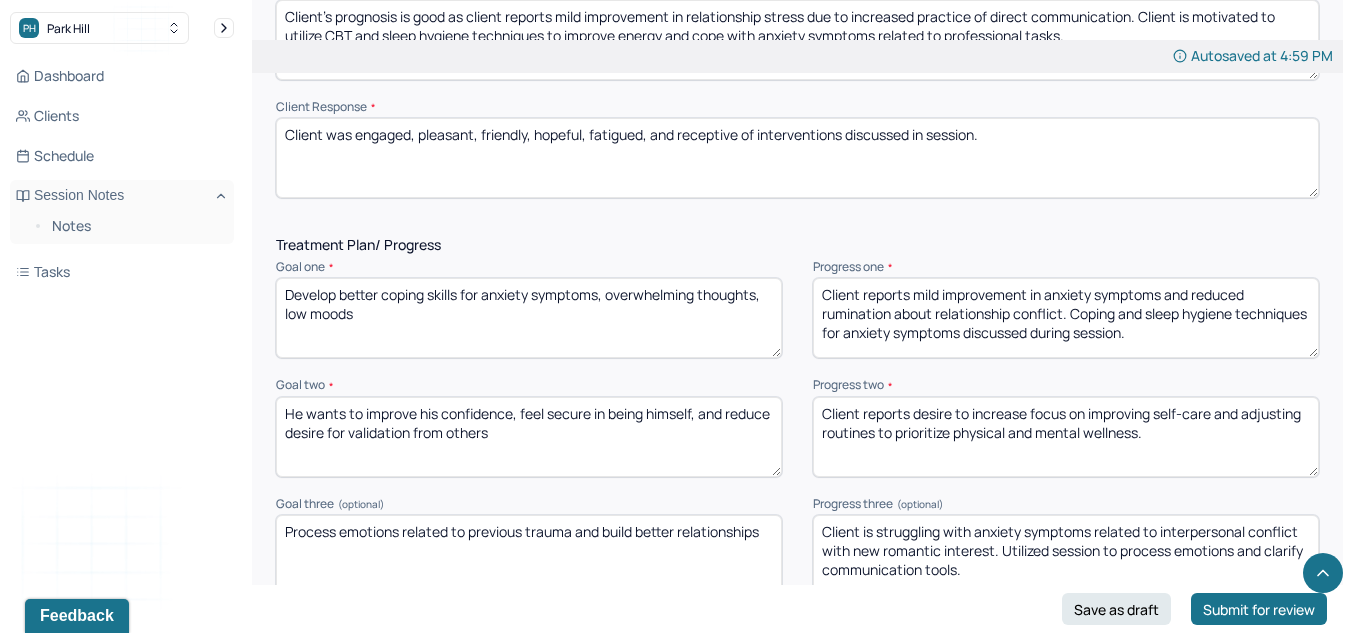 scroll, scrollTop: 0, scrollLeft: 0, axis: both 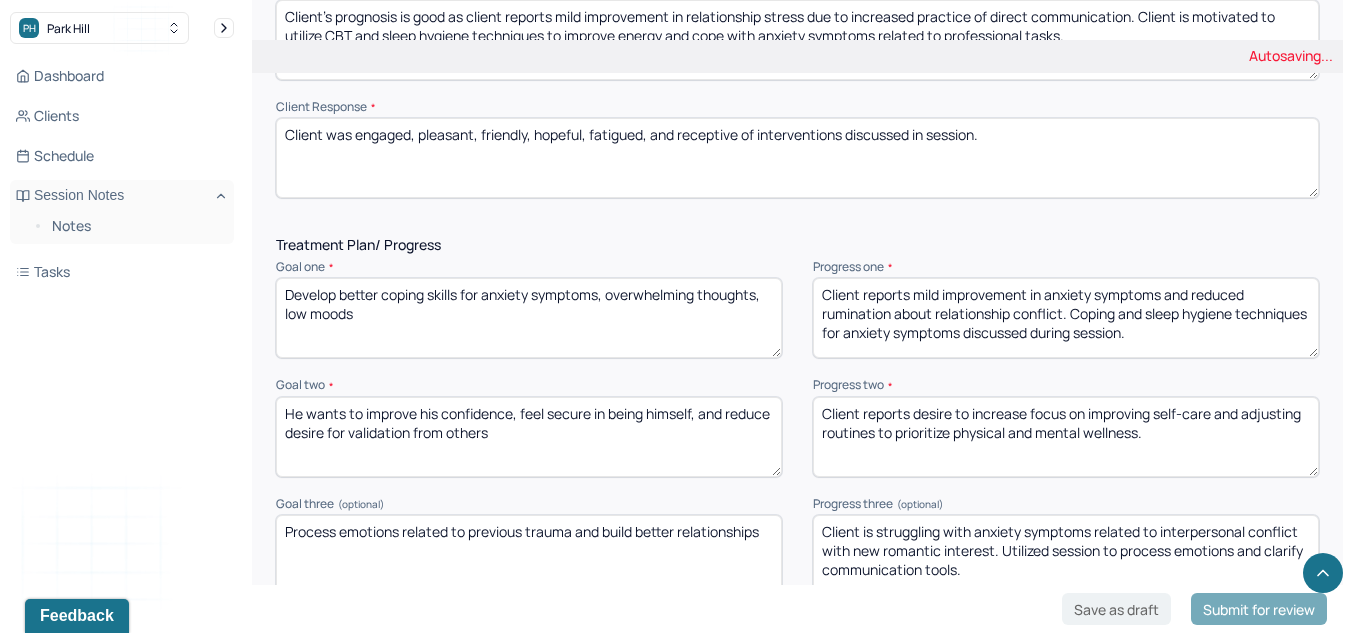 type on "Client reports desire to increase focus on improving self-care and adjusting routines to prioritize physical and mental wellness." 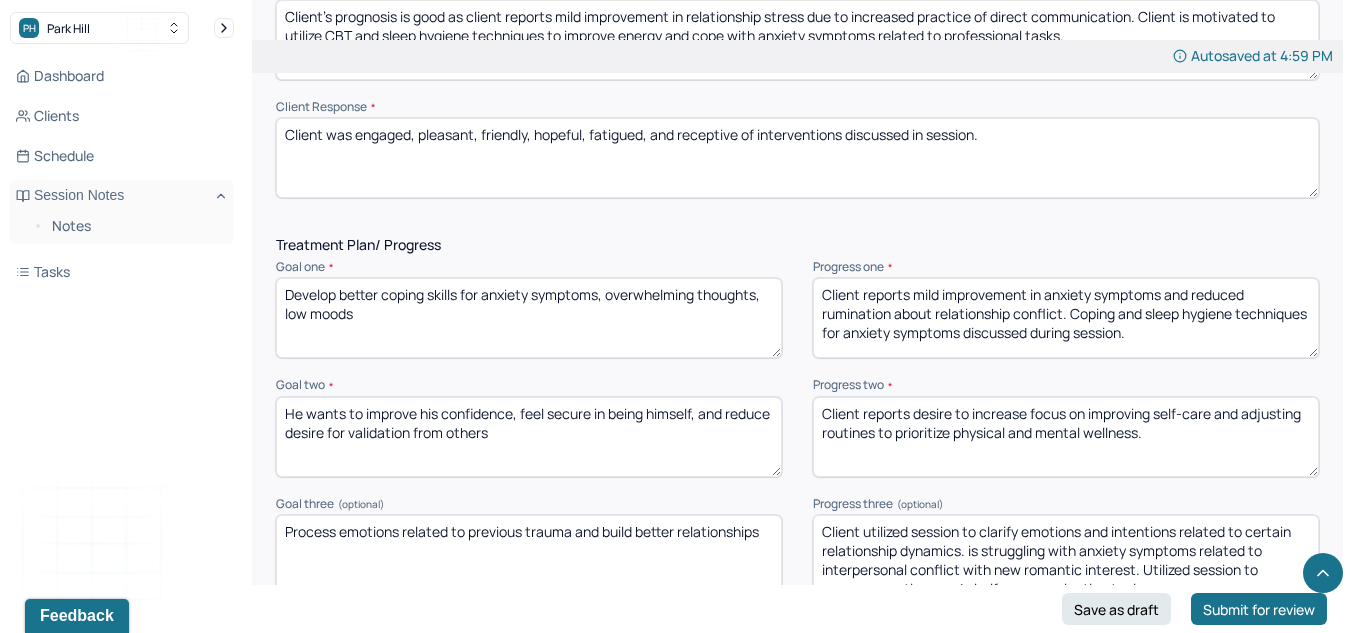 scroll, scrollTop: 9, scrollLeft: 0, axis: vertical 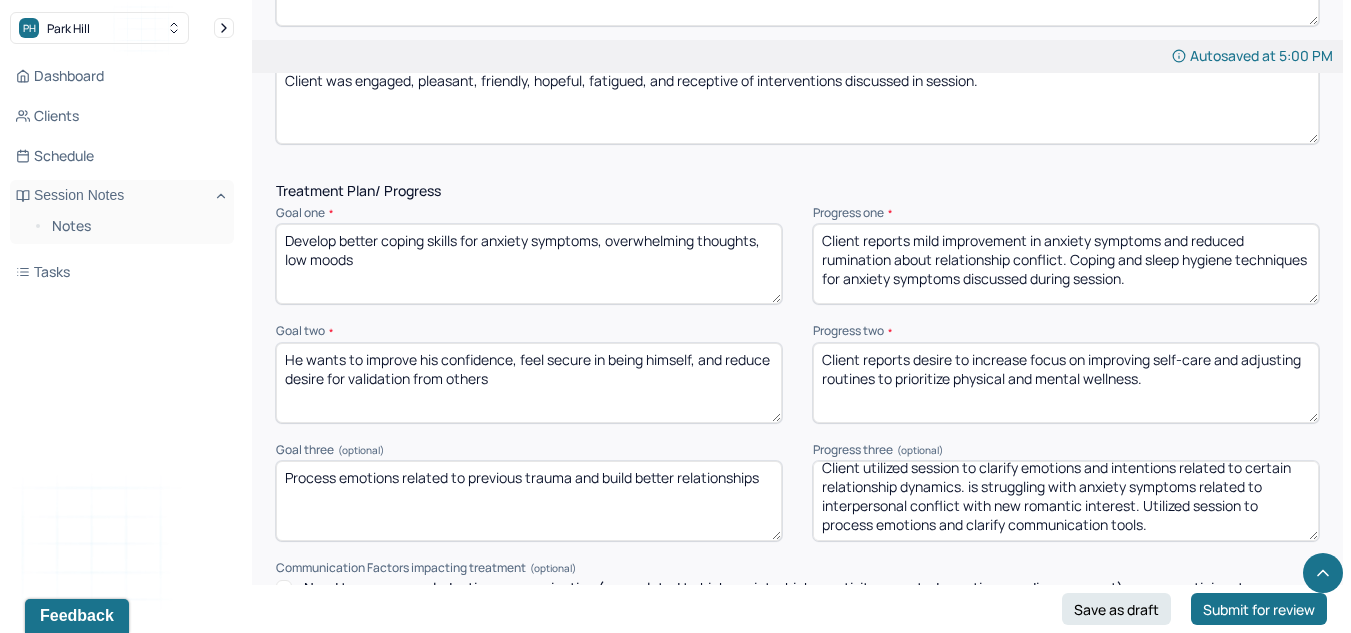 drag, startPoint x: 1022, startPoint y: 485, endPoint x: 1251, endPoint y: 532, distance: 233.77339 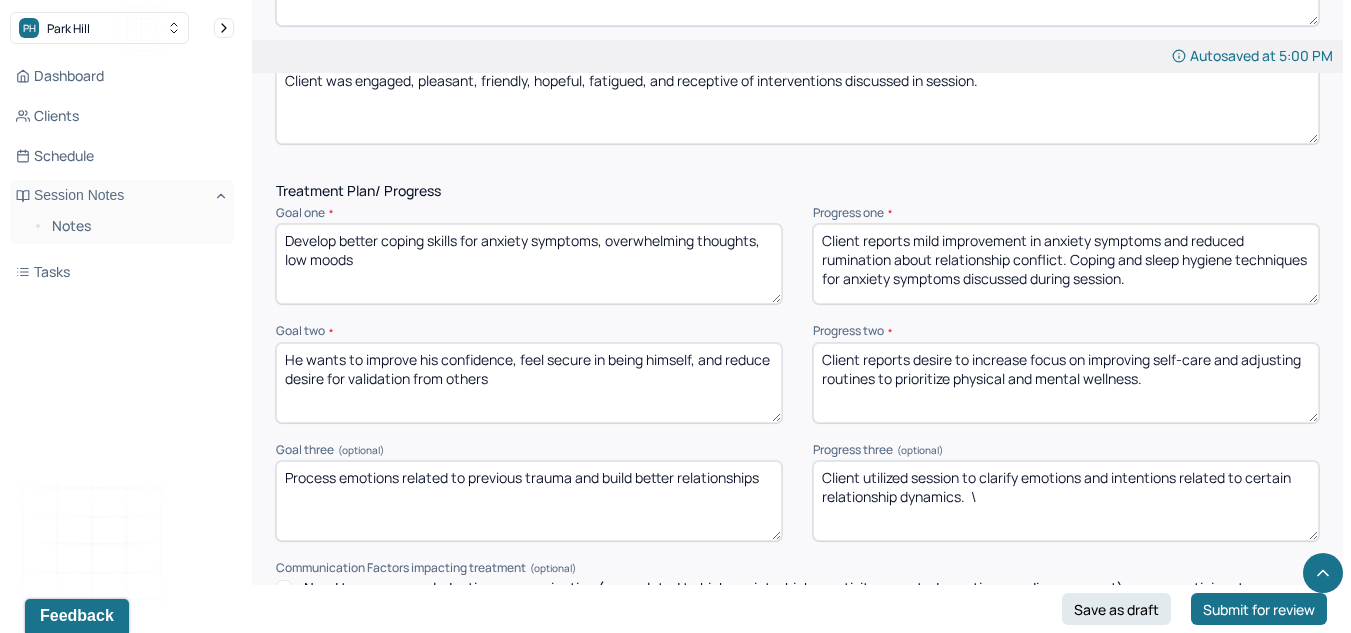 scroll, scrollTop: 0, scrollLeft: 0, axis: both 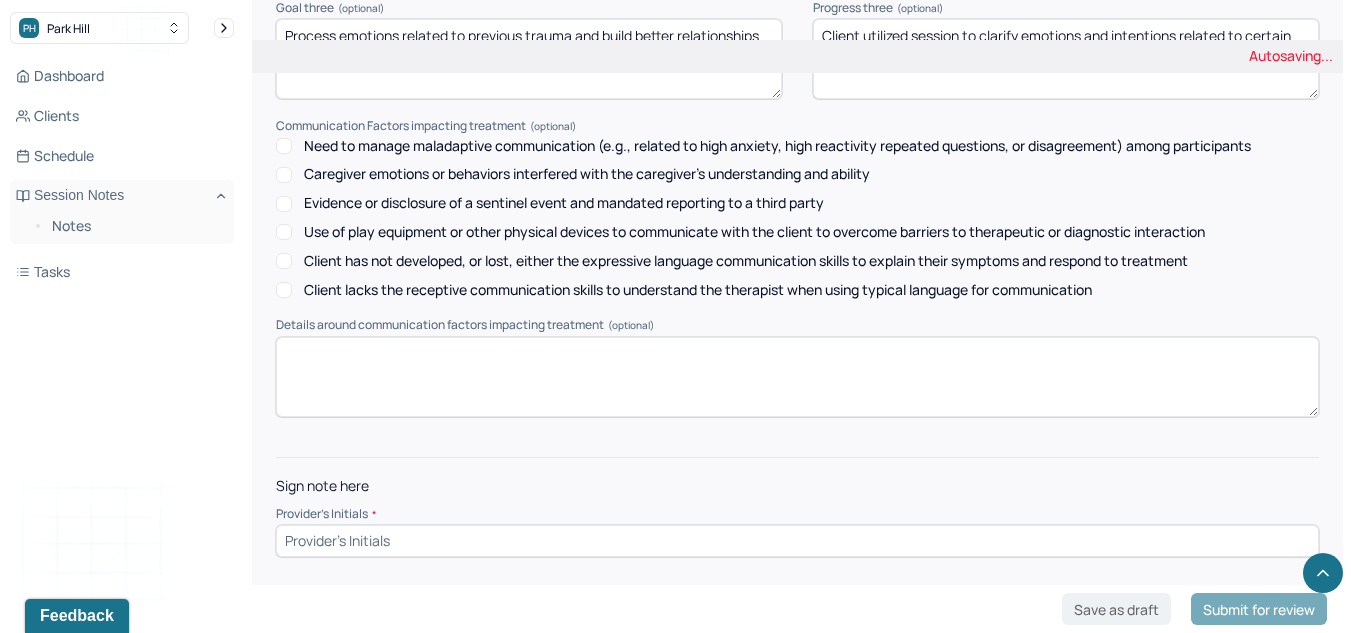 type on "Client utilized session to clarify emotions and intentions related to certain relationship dynamics." 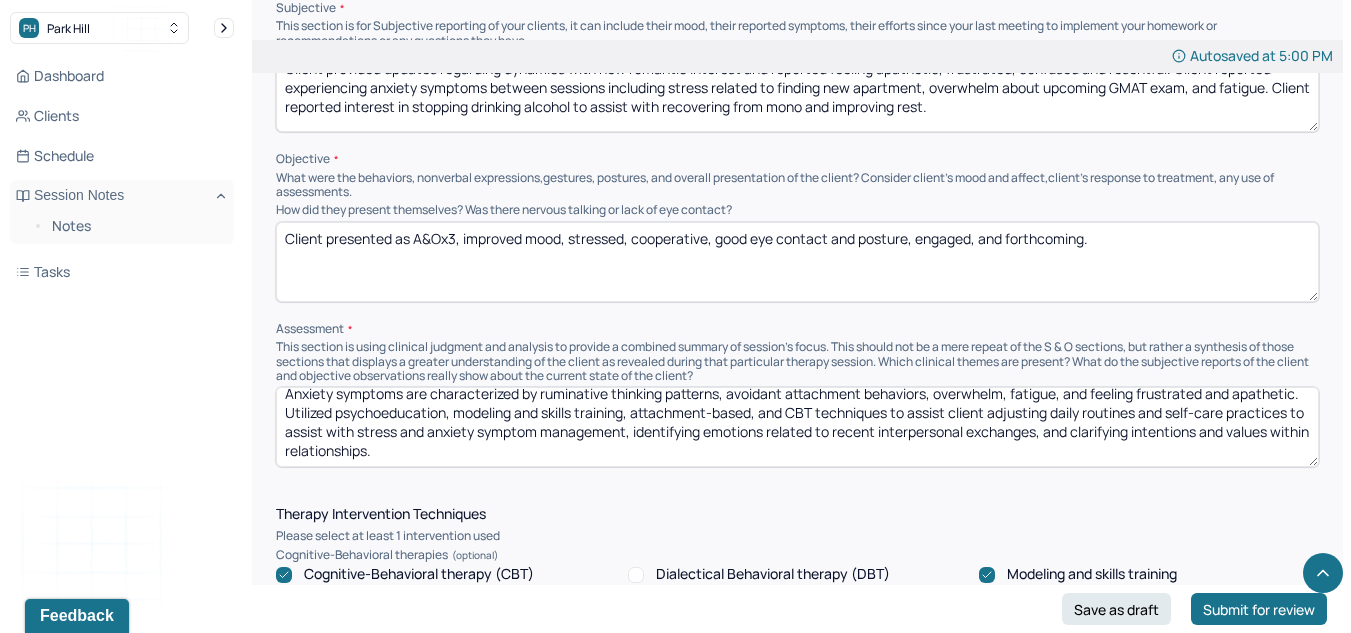 scroll, scrollTop: 1345, scrollLeft: 0, axis: vertical 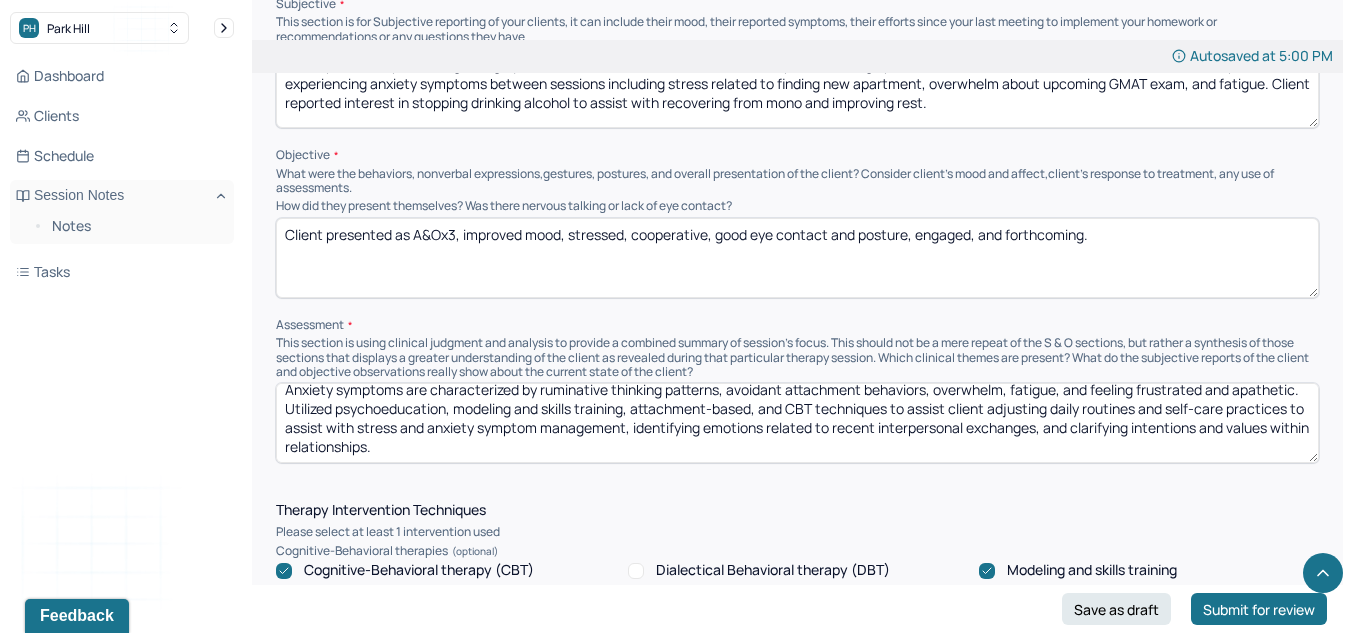 type on "LK" 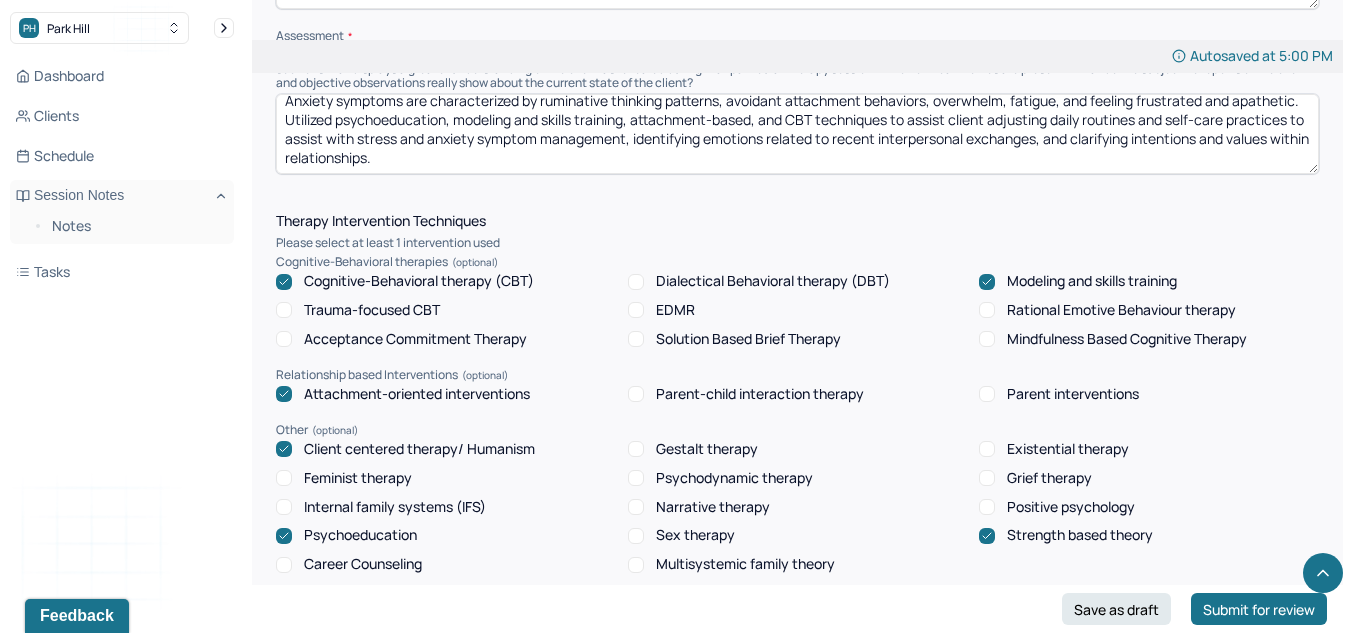 scroll, scrollTop: 1635, scrollLeft: 0, axis: vertical 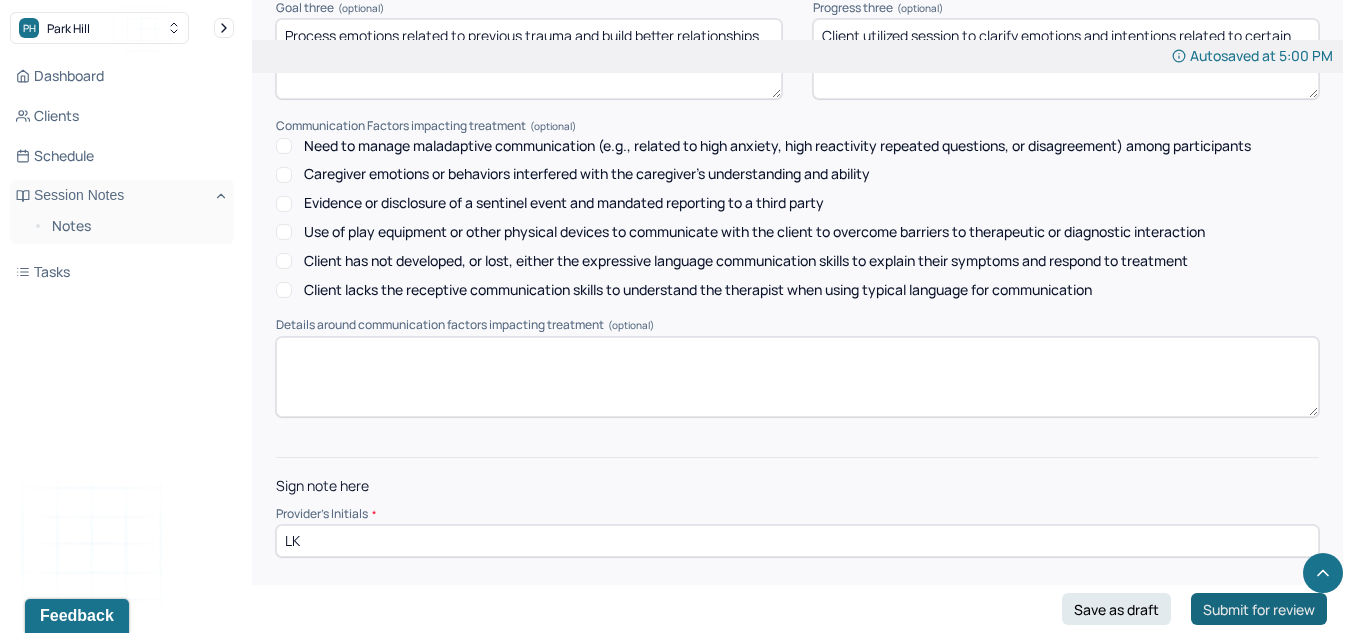 click on "Submit for review" at bounding box center (1259, 609) 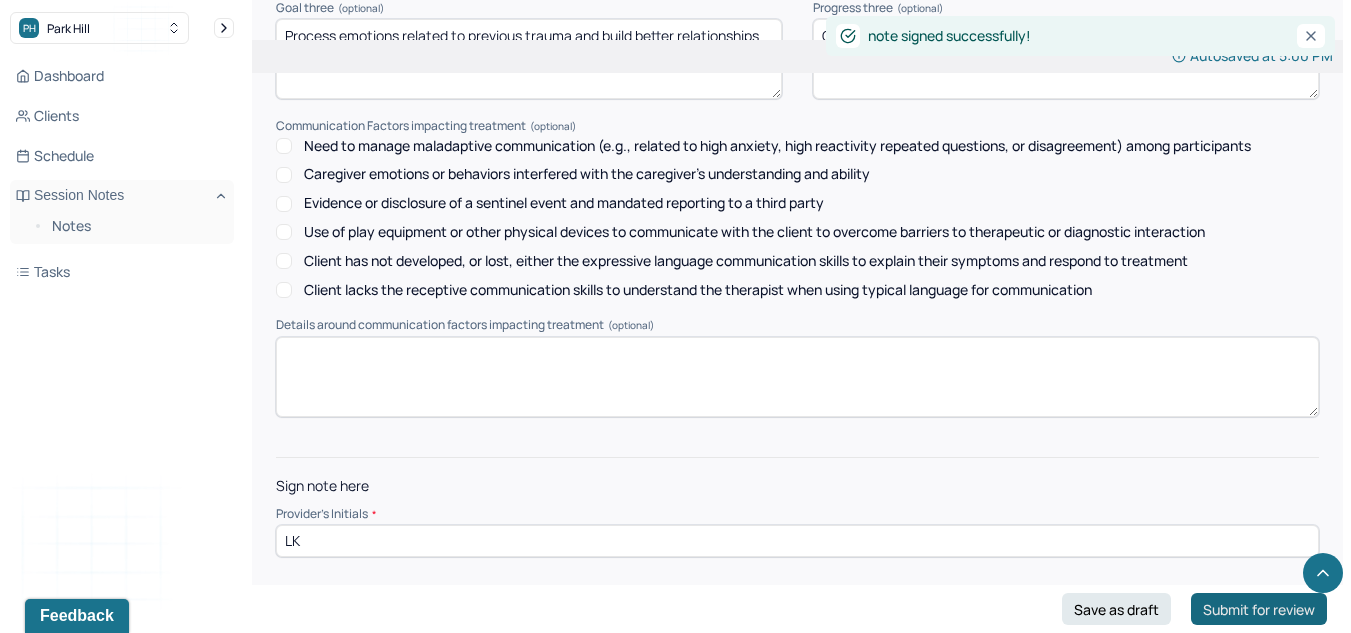 scroll, scrollTop: 0, scrollLeft: 0, axis: both 